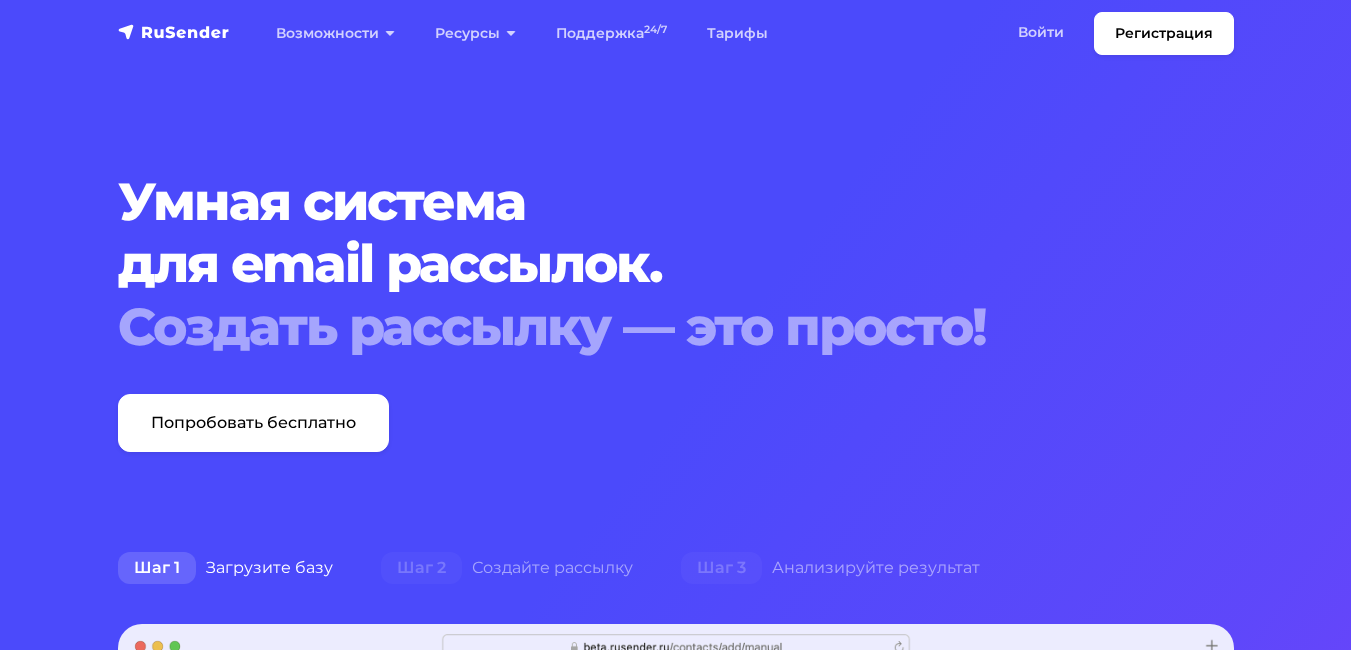 scroll, scrollTop: 0, scrollLeft: 0, axis: both 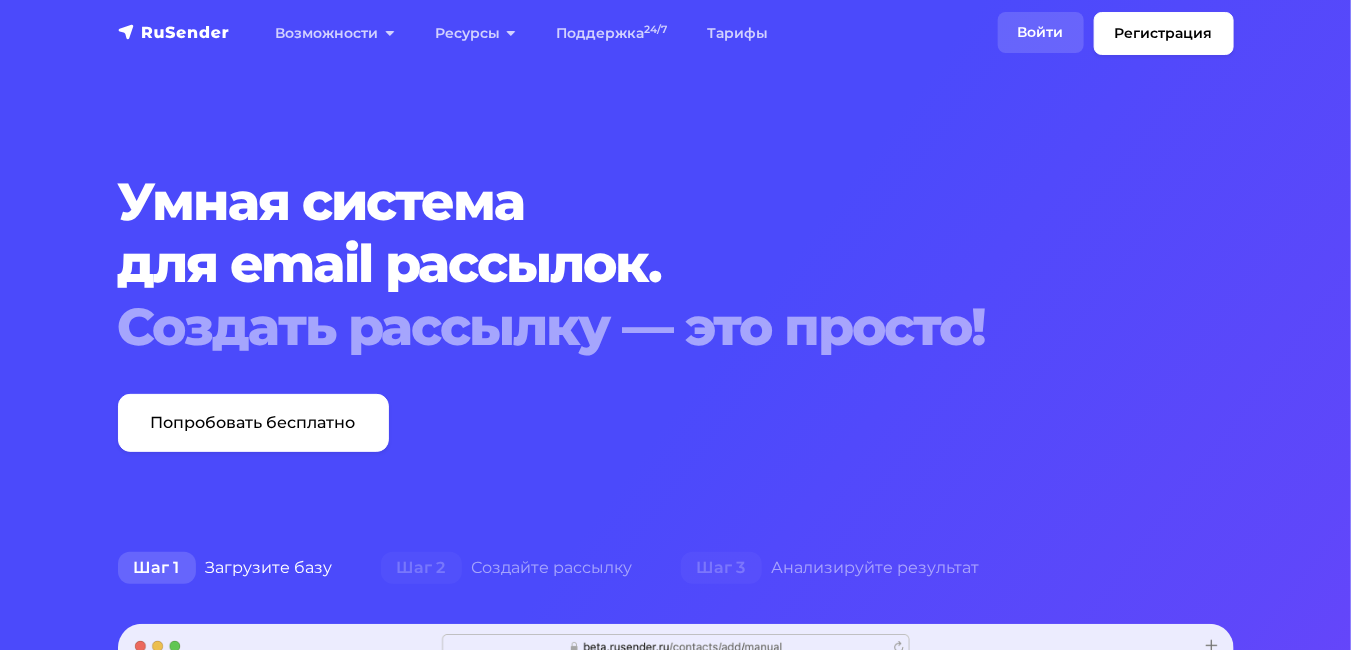 click on "Войти" at bounding box center [1041, 32] 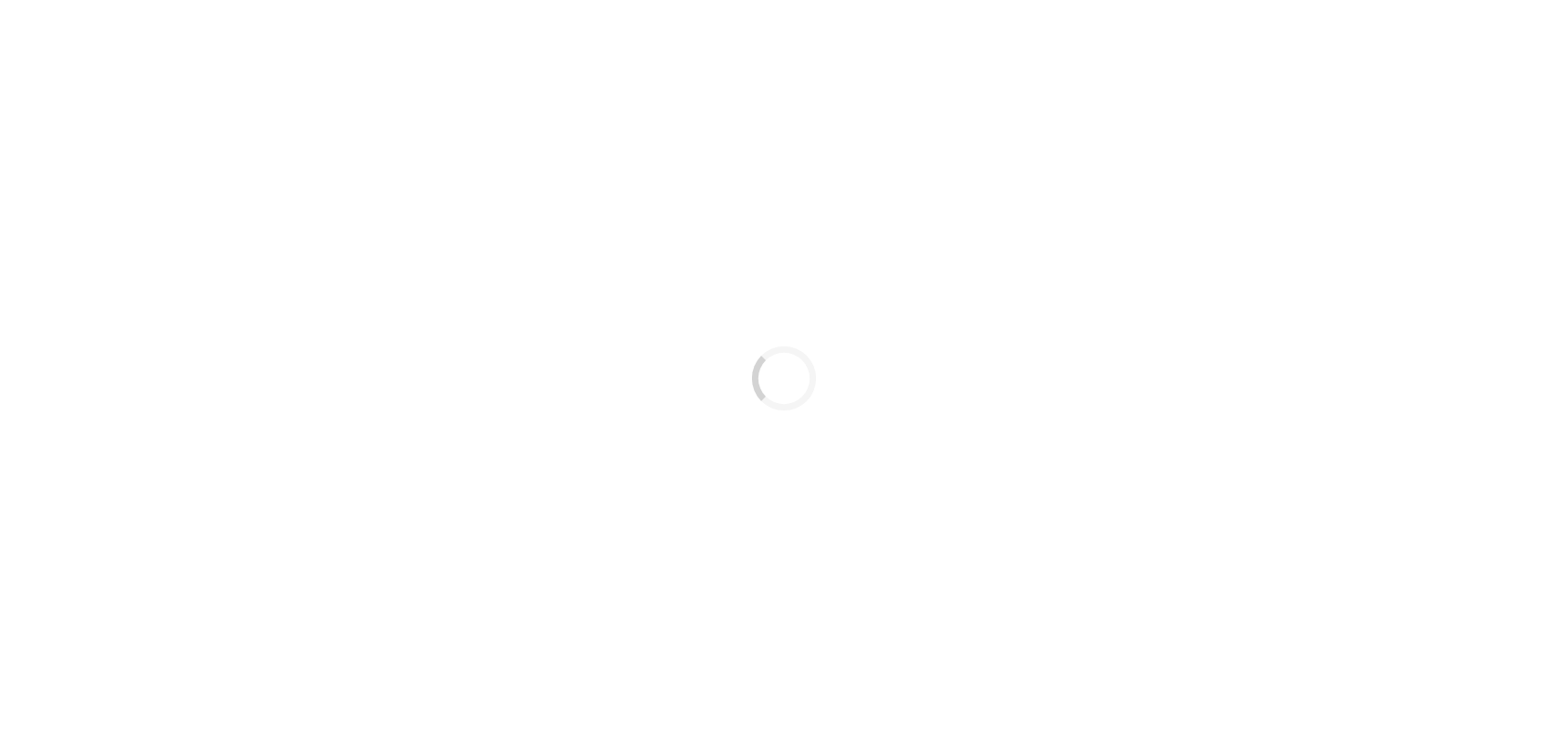 scroll, scrollTop: 0, scrollLeft: 0, axis: both 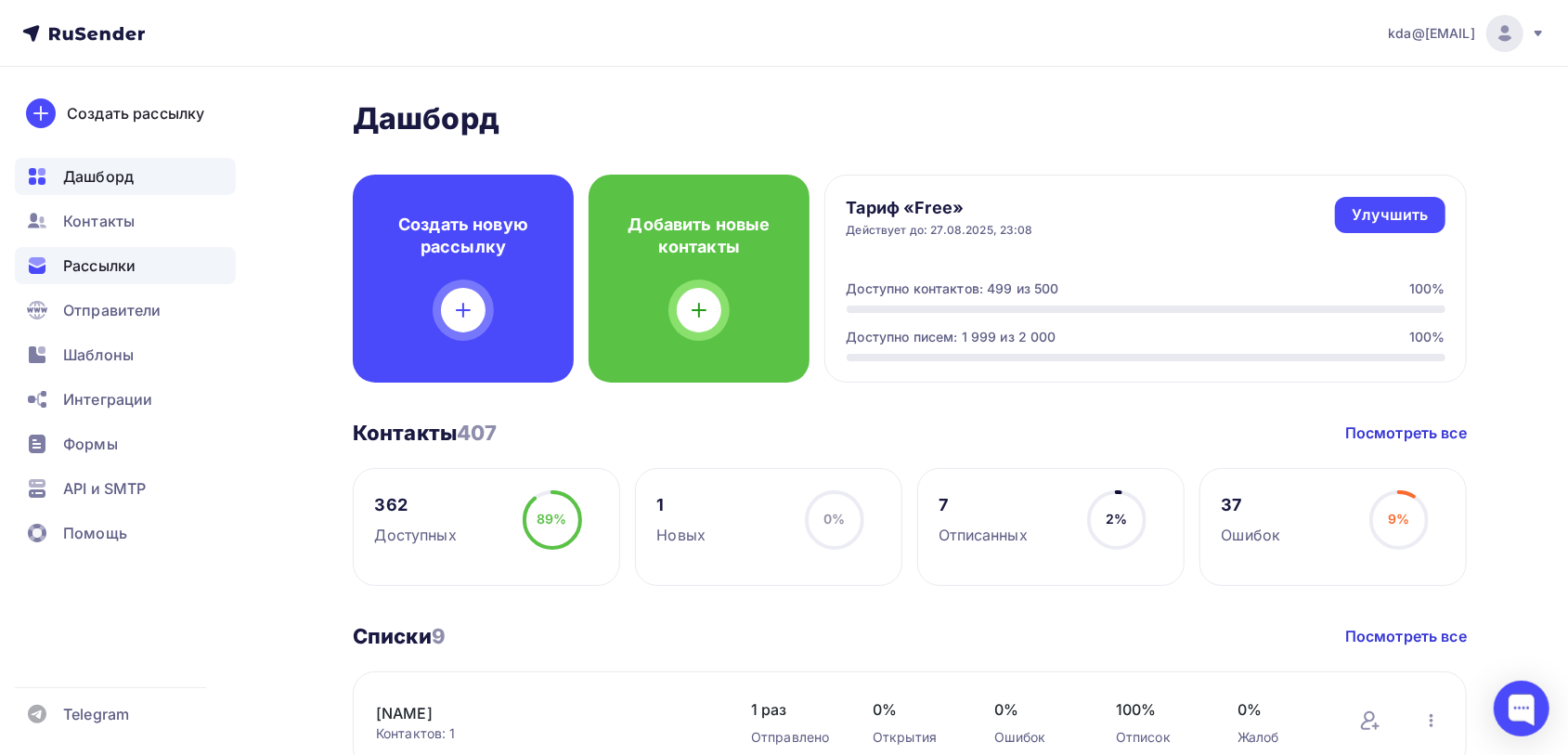click on "Рассылки" at bounding box center (99, 266) 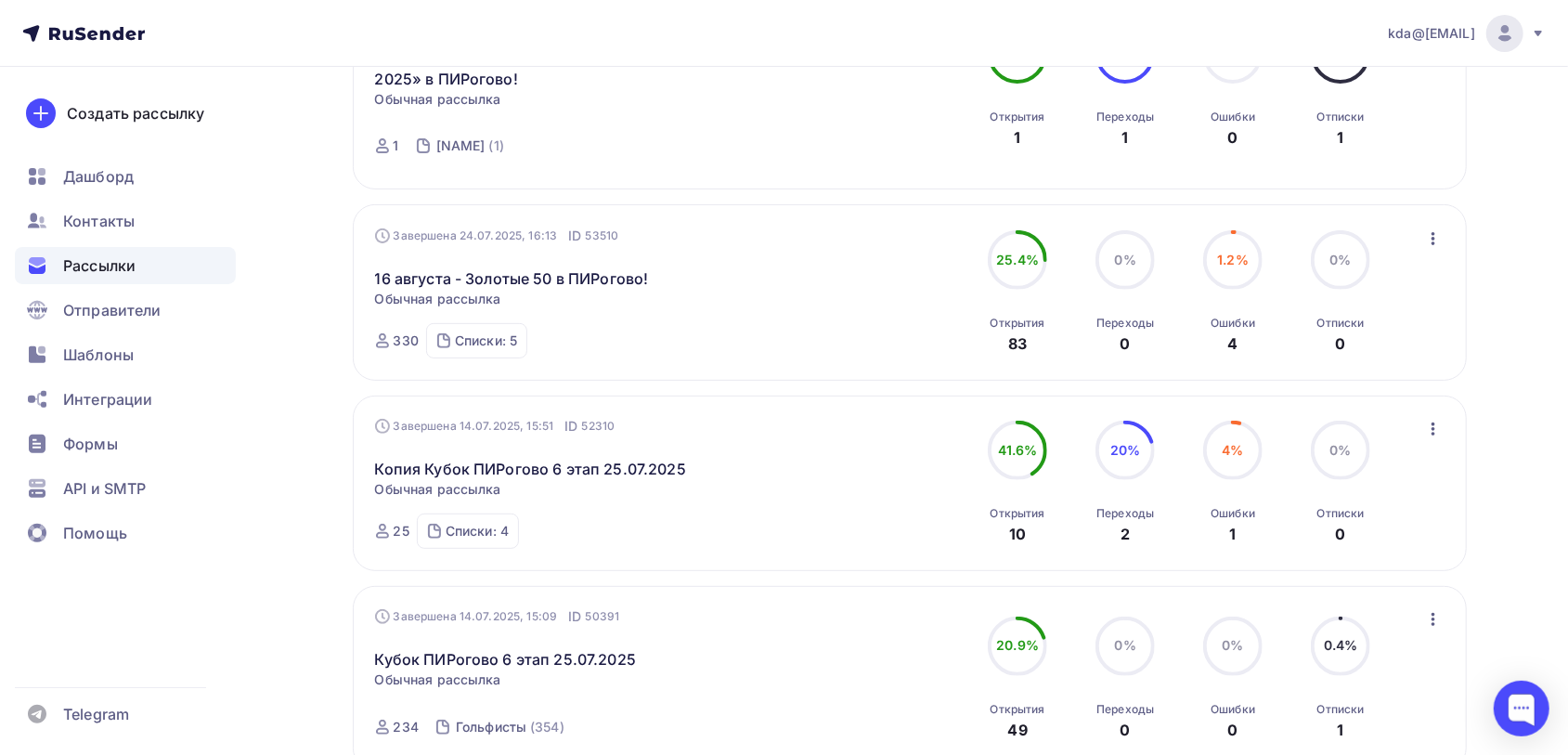 scroll, scrollTop: 348, scrollLeft: 0, axis: vertical 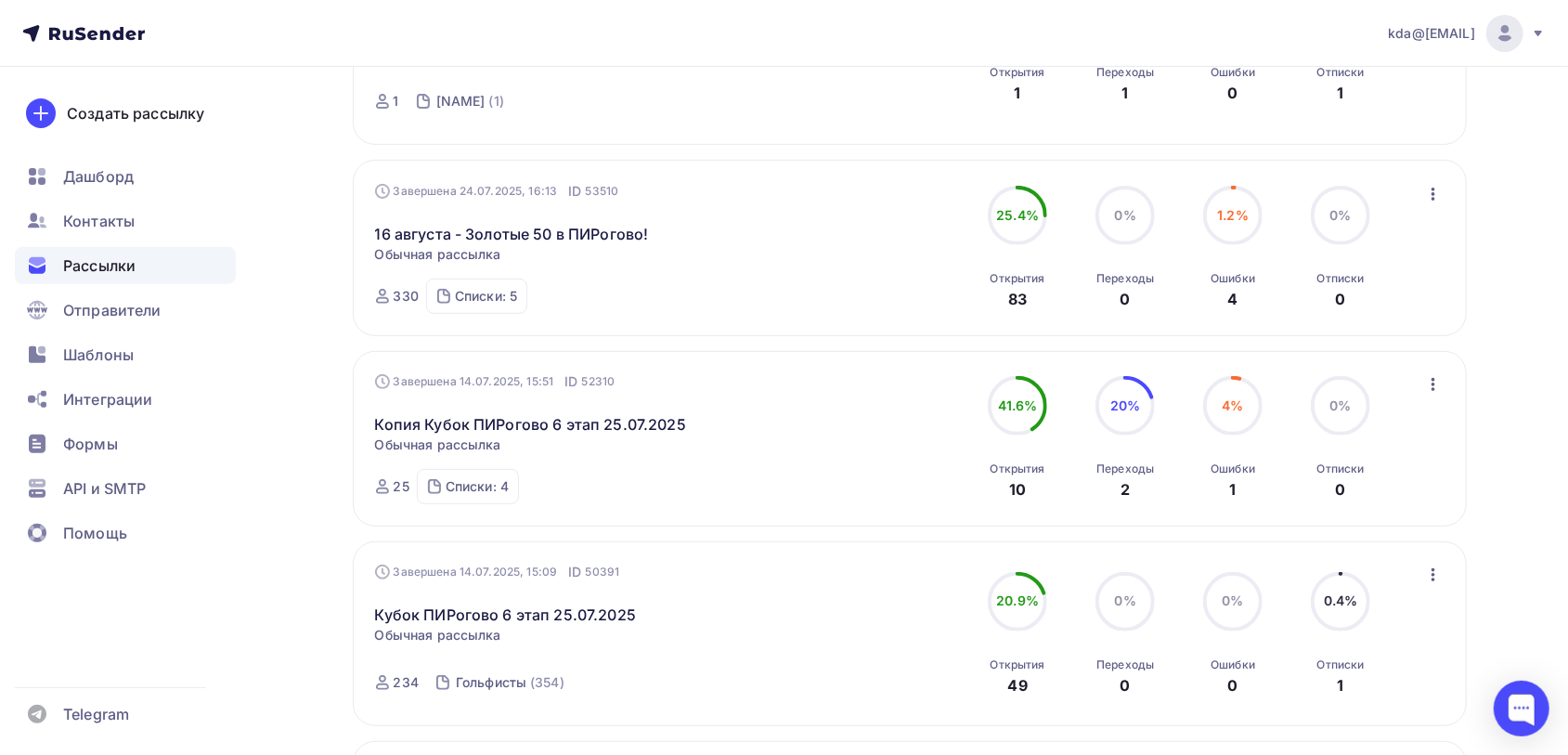 click 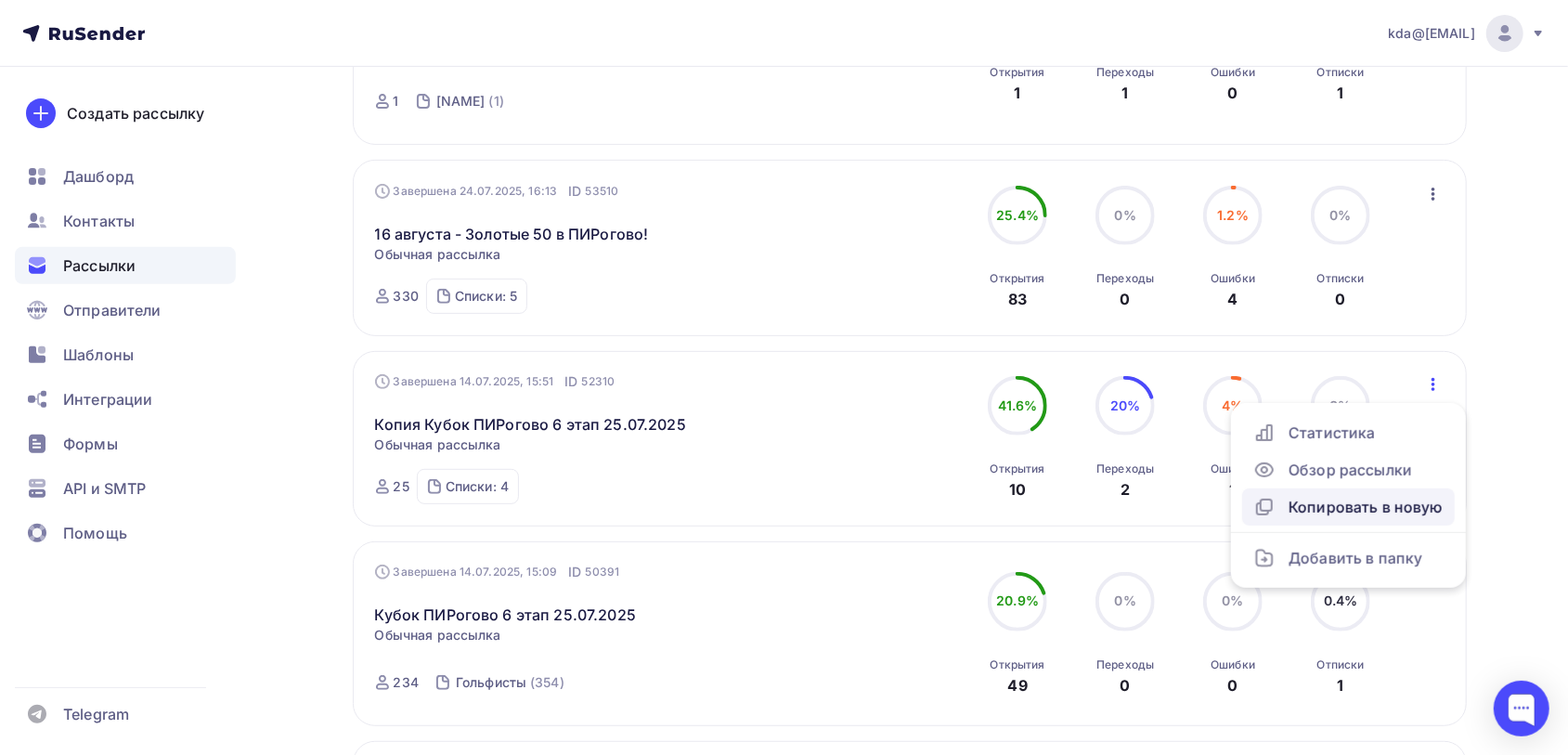 click on "Копировать в новую" at bounding box center [1348, 507] 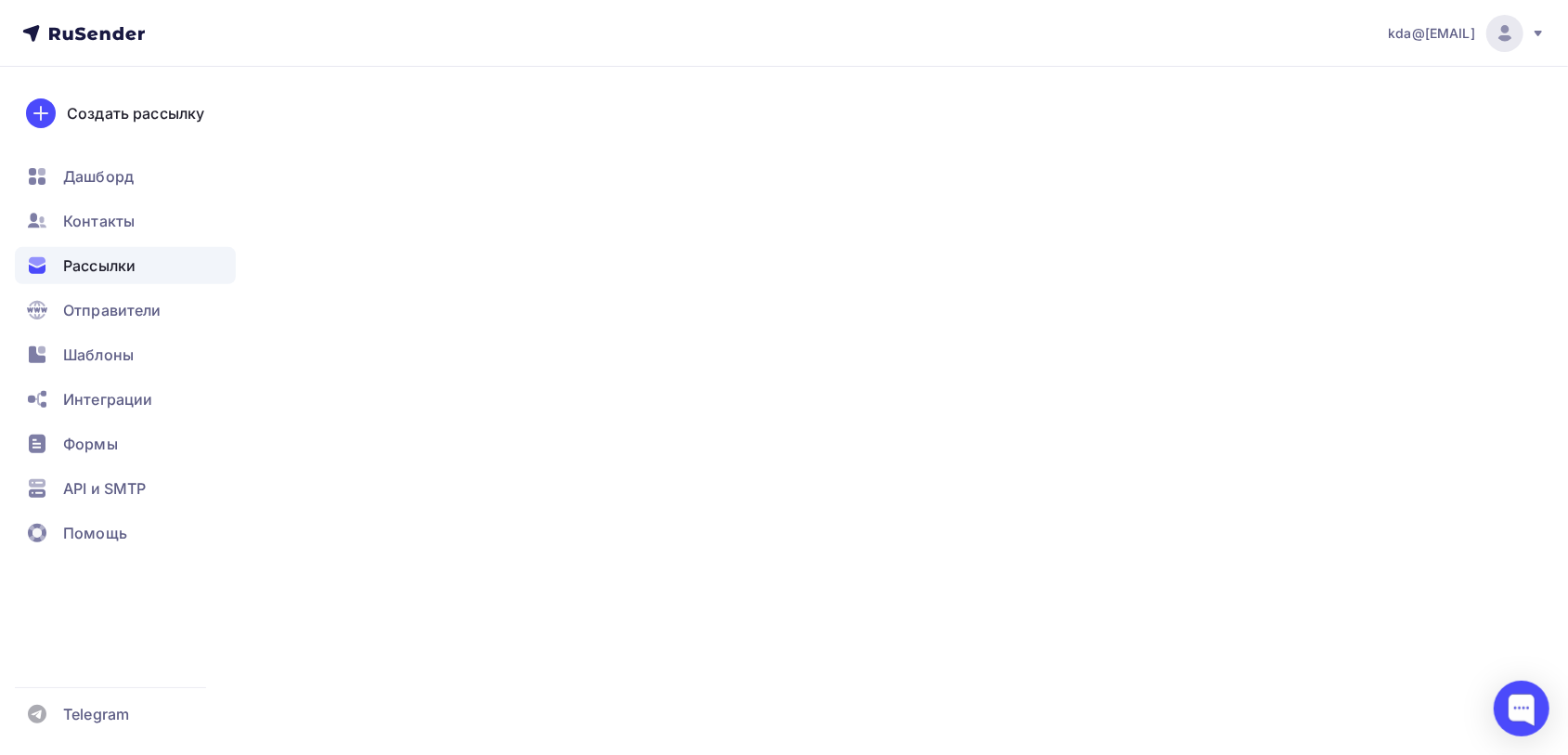 scroll, scrollTop: 0, scrollLeft: 0, axis: both 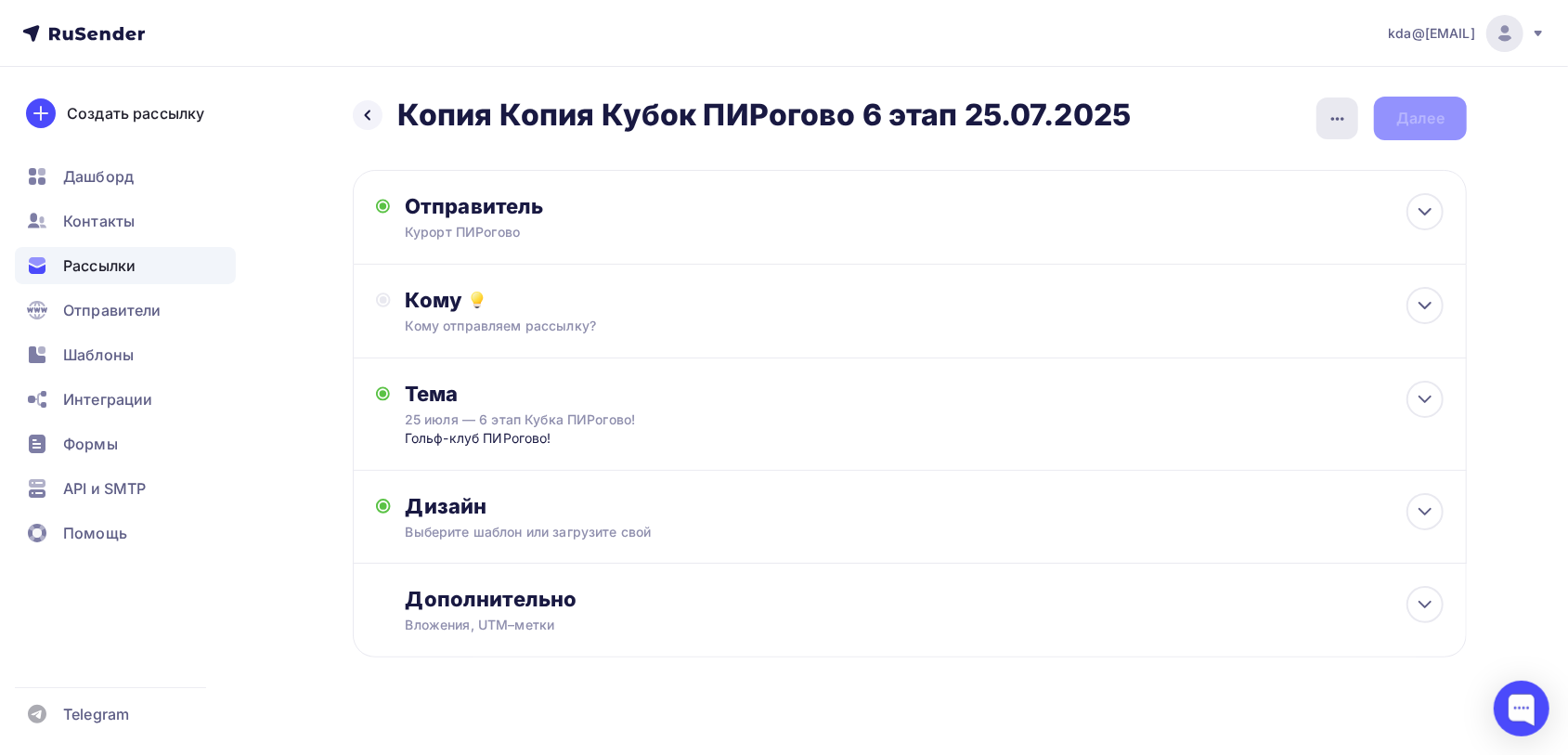 click 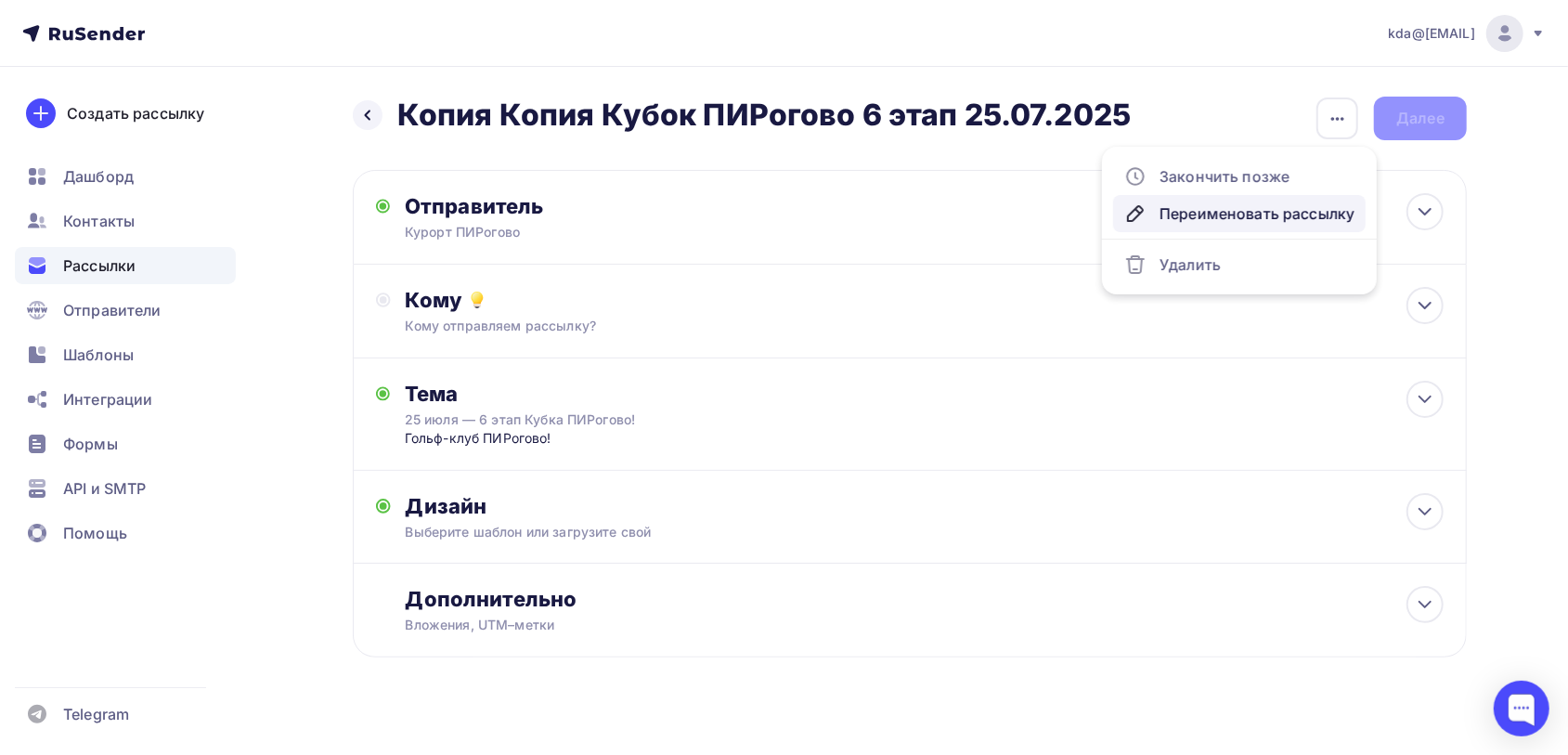 click on "Переименовать рассылку" at bounding box center (1239, 214) 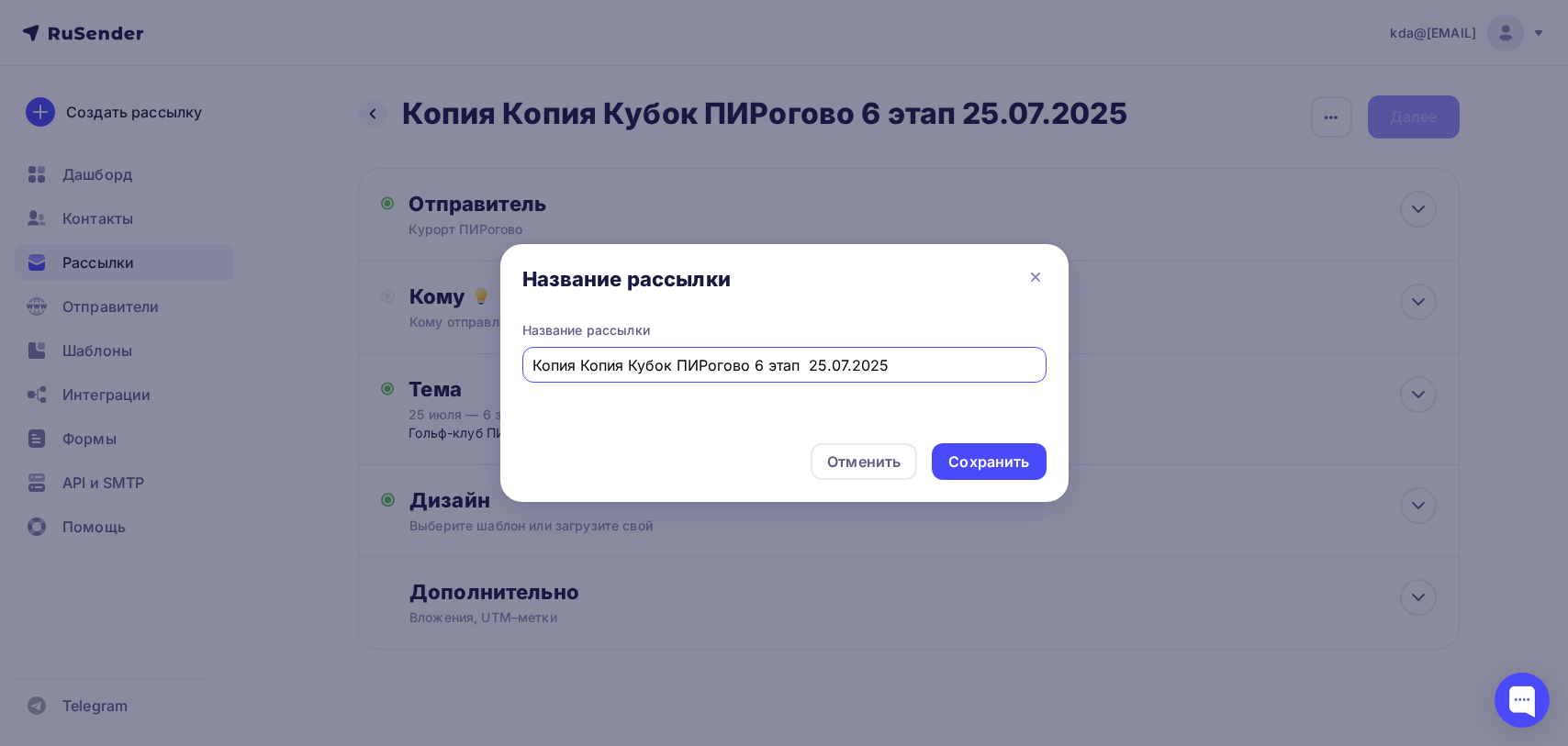 drag, startPoint x: 678, startPoint y: 362, endPoint x: 393, endPoint y: 317, distance: 288.5308 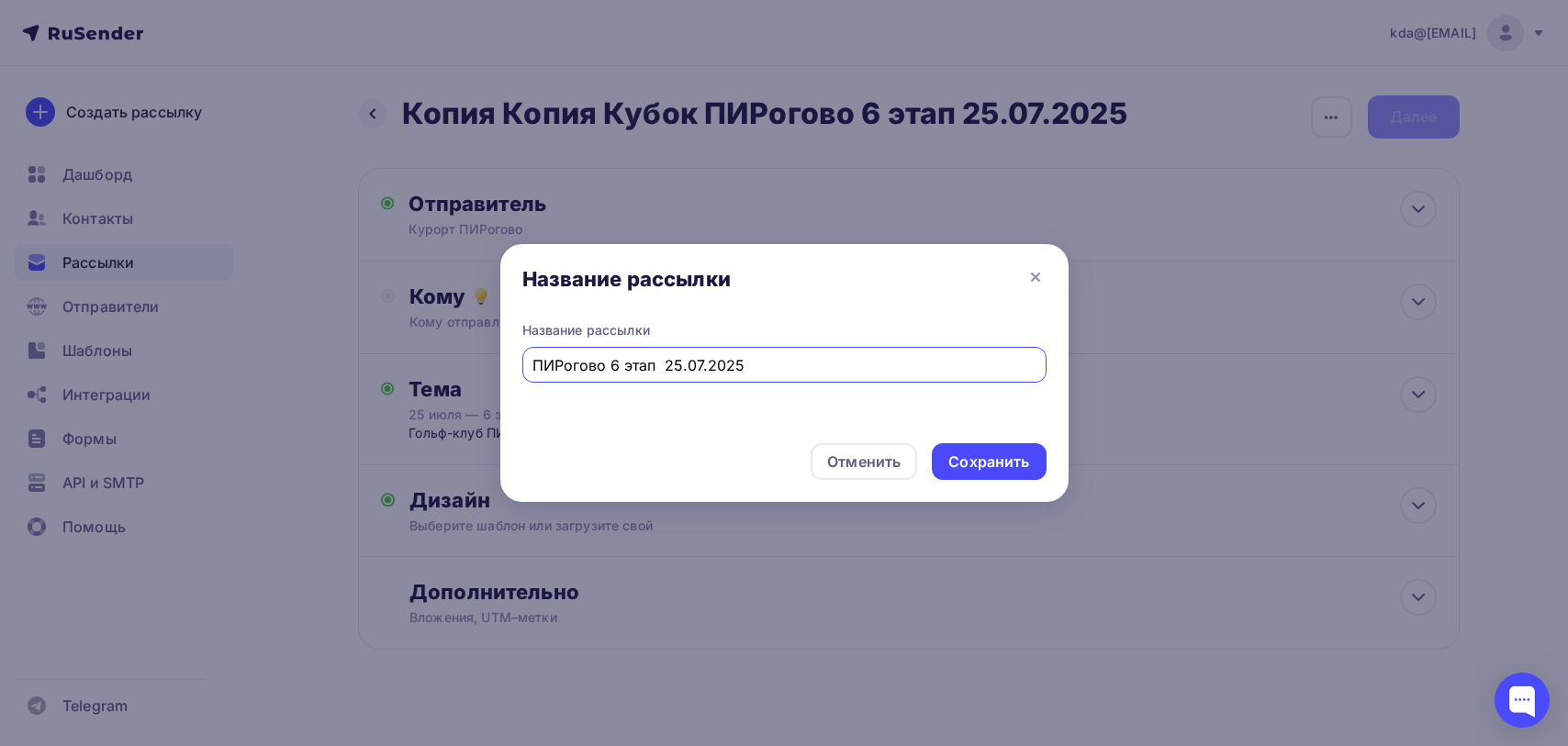 click on "ПИРогово 6 этап  25.07.2025" at bounding box center (784, 365) 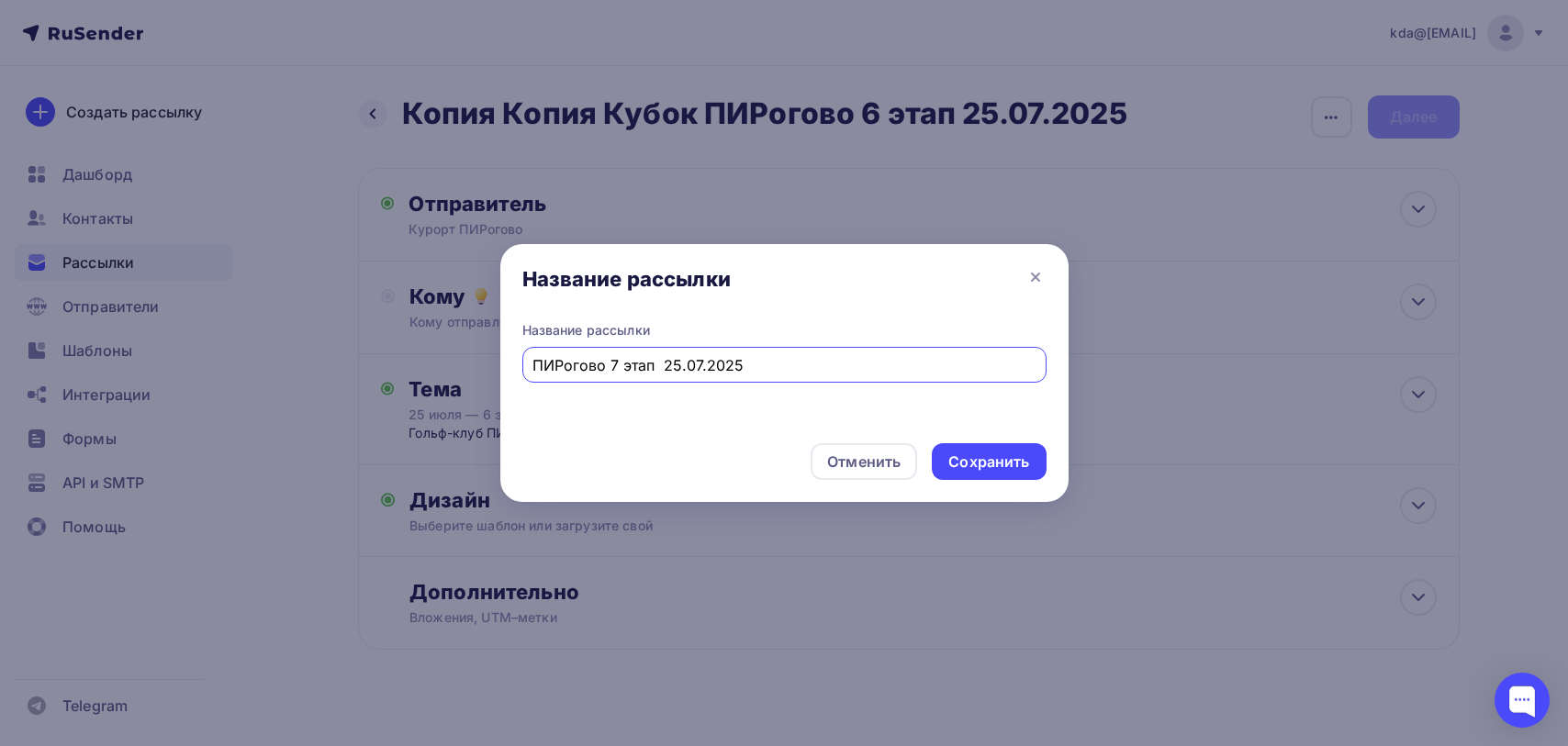 click on "ПИРогово 7 этап  25.07.2025" at bounding box center [784, 365] 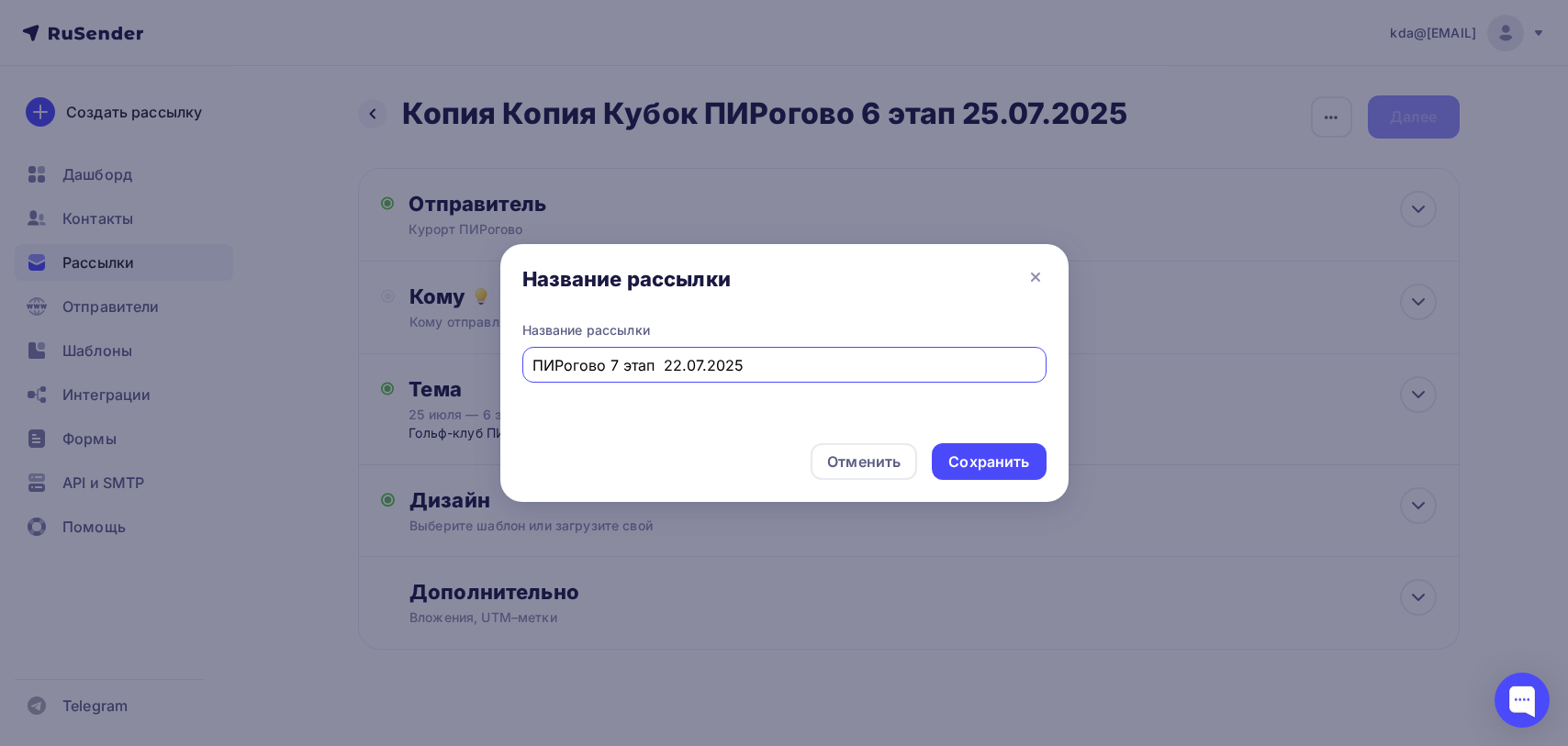 click on "ПИРогово 7 этап  22.07.2025" at bounding box center (784, 365) 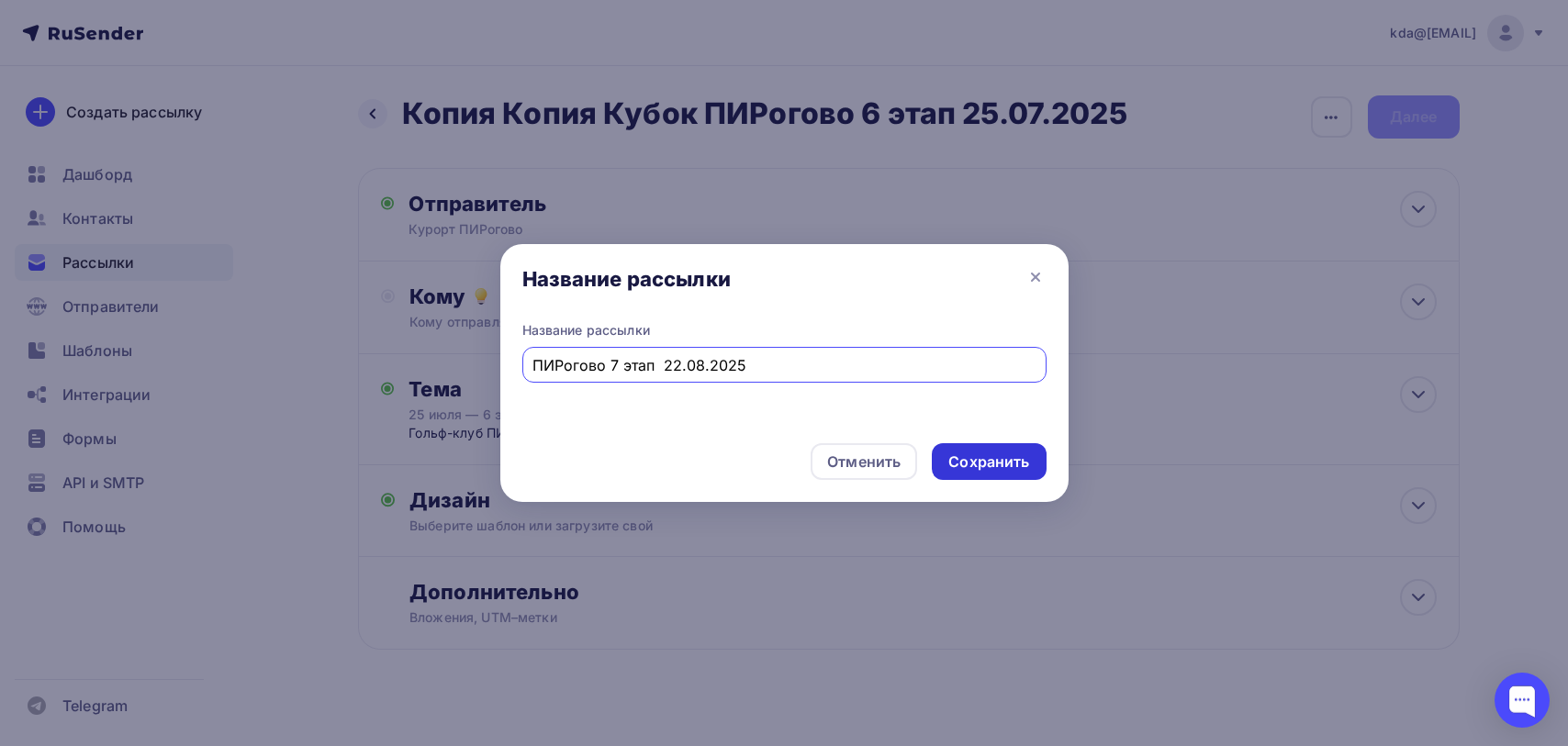 type on "ПИРогово 7 этап  22.08.2025" 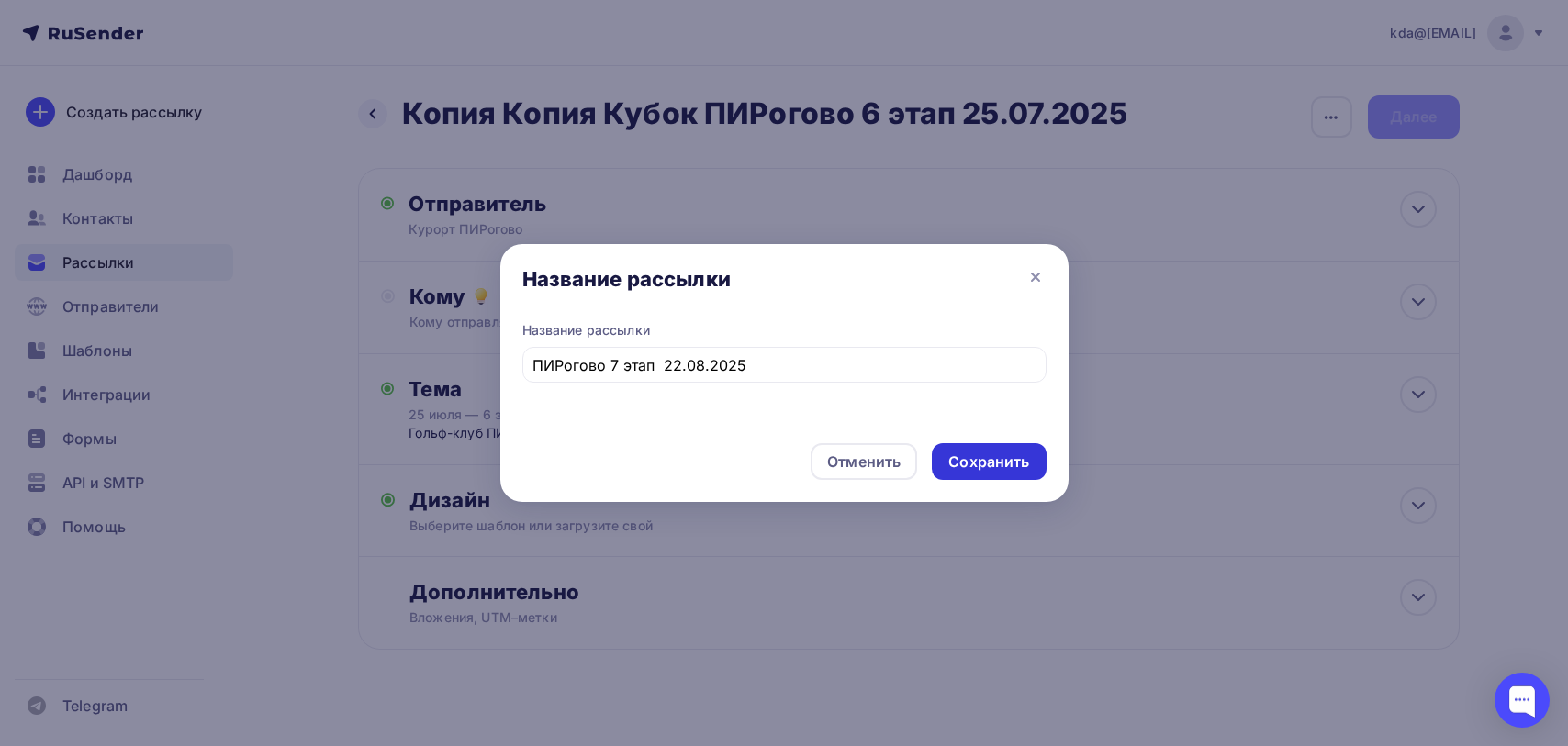 click on "Сохранить" at bounding box center (989, 462) 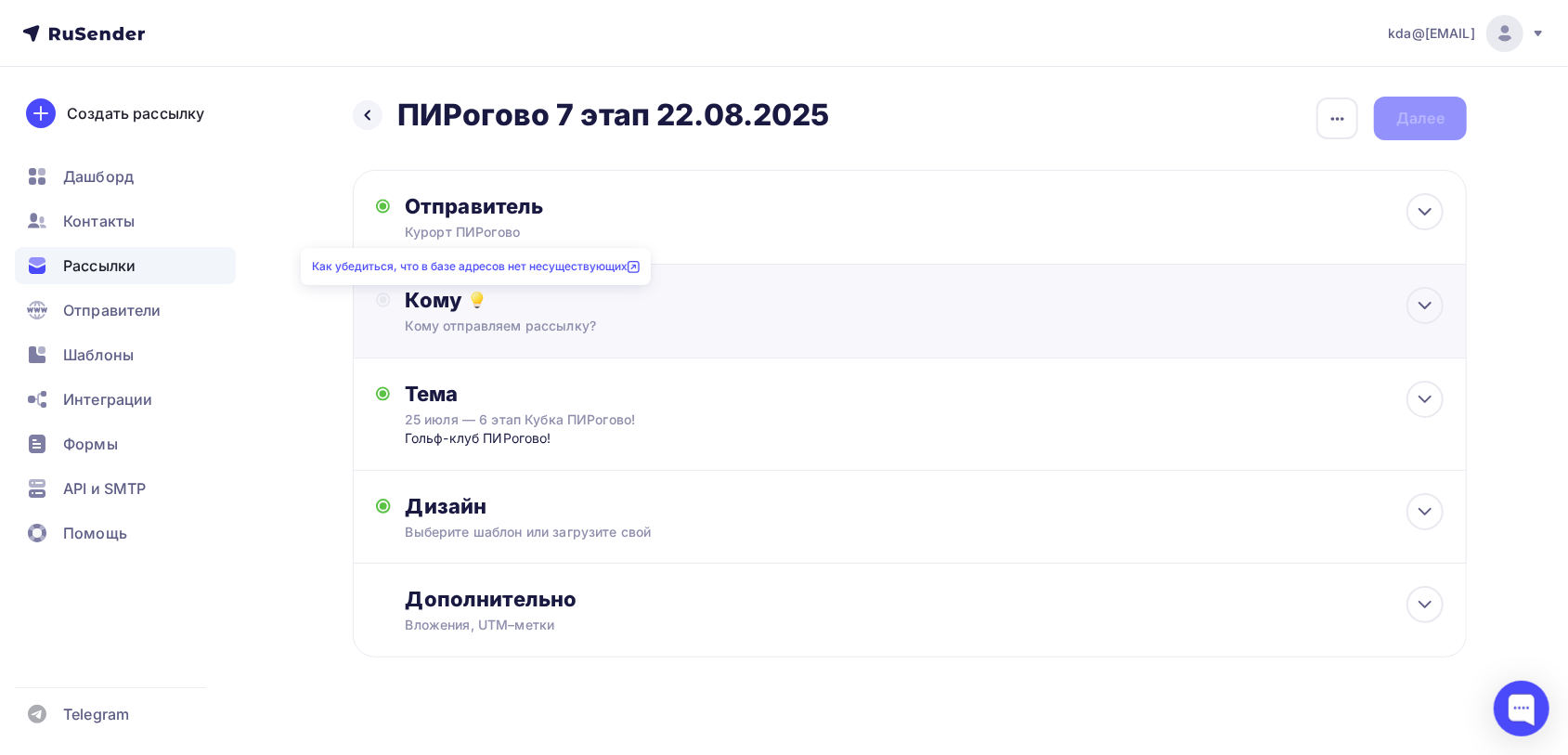 click 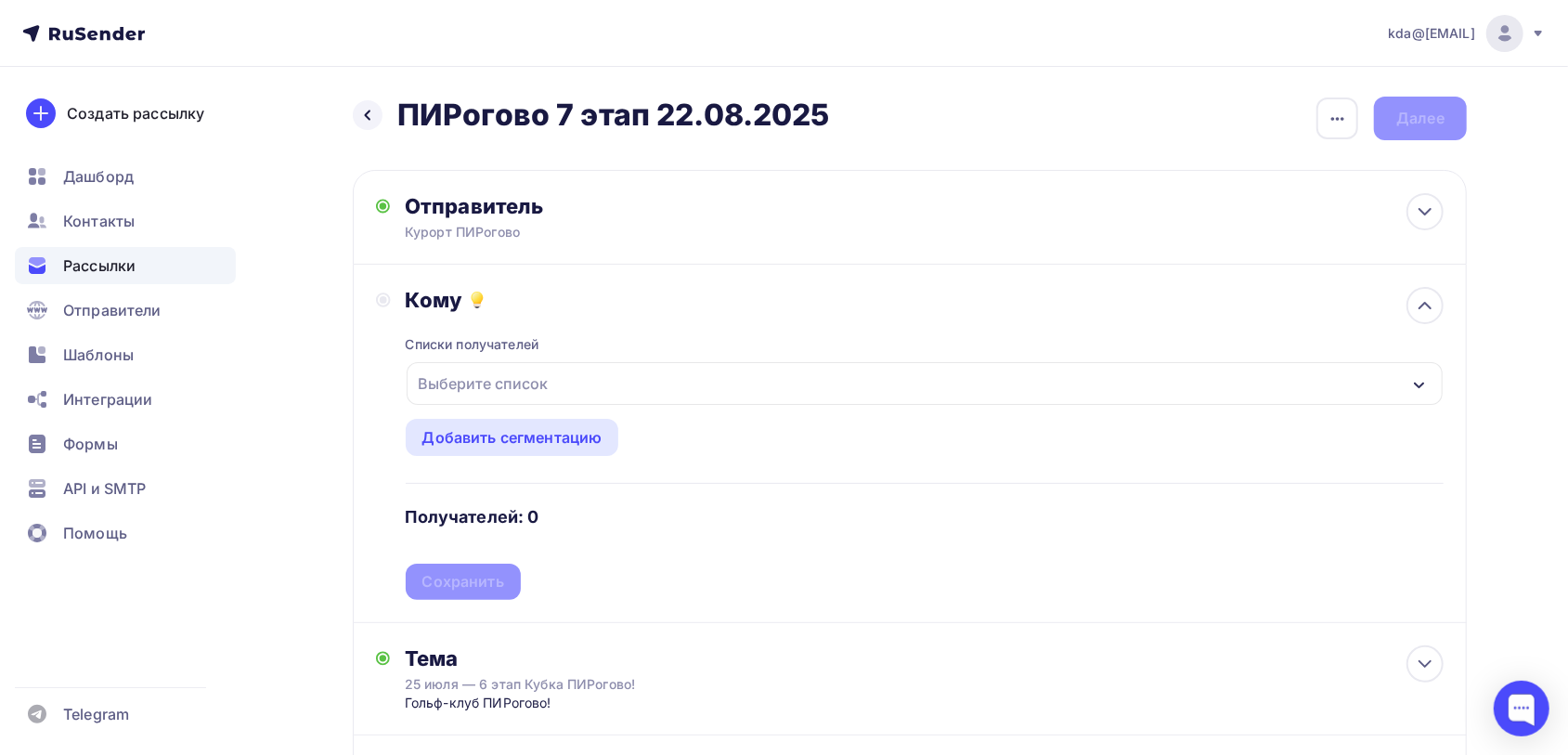 click on "Выберите список" at bounding box center [925, 384] 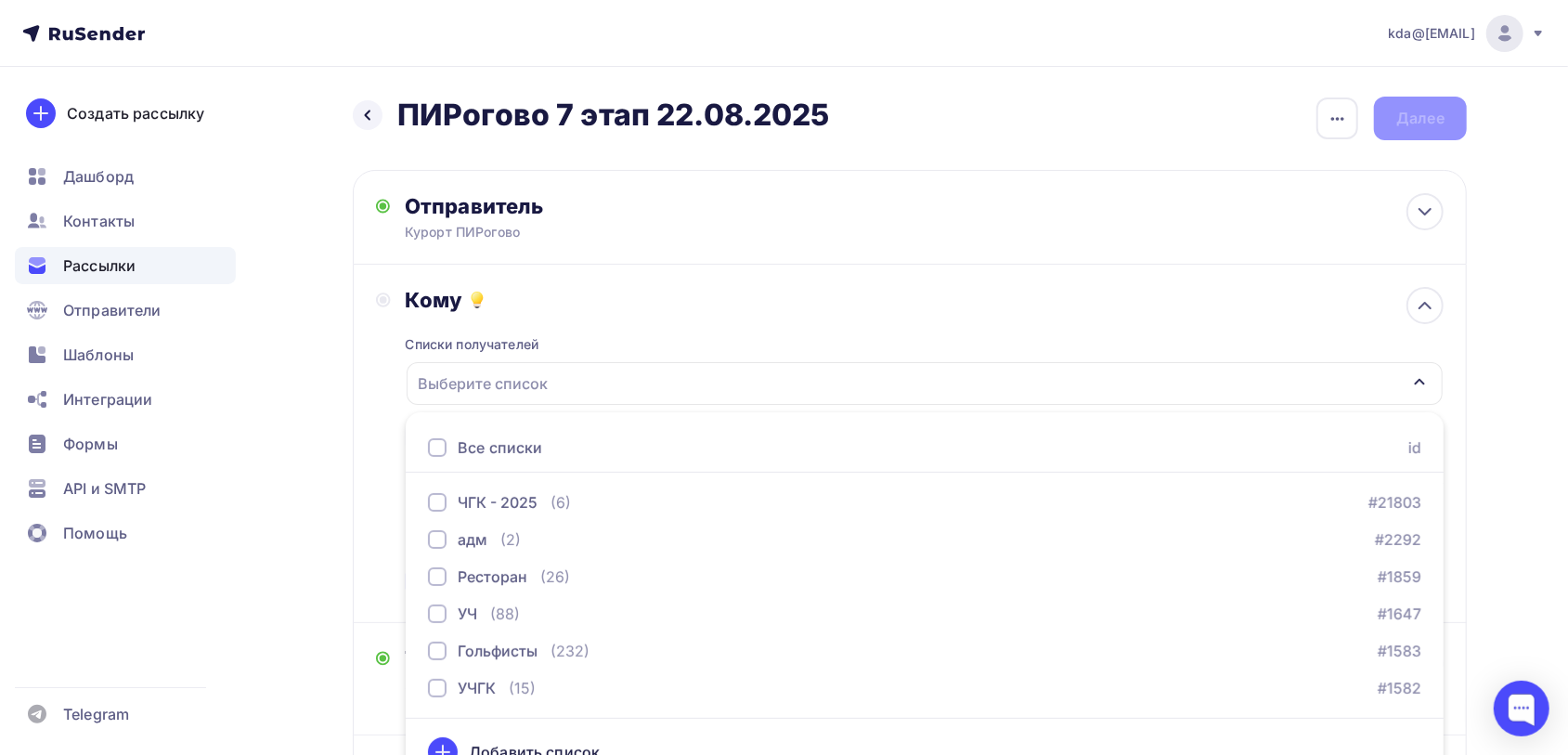 scroll, scrollTop: 31, scrollLeft: 0, axis: vertical 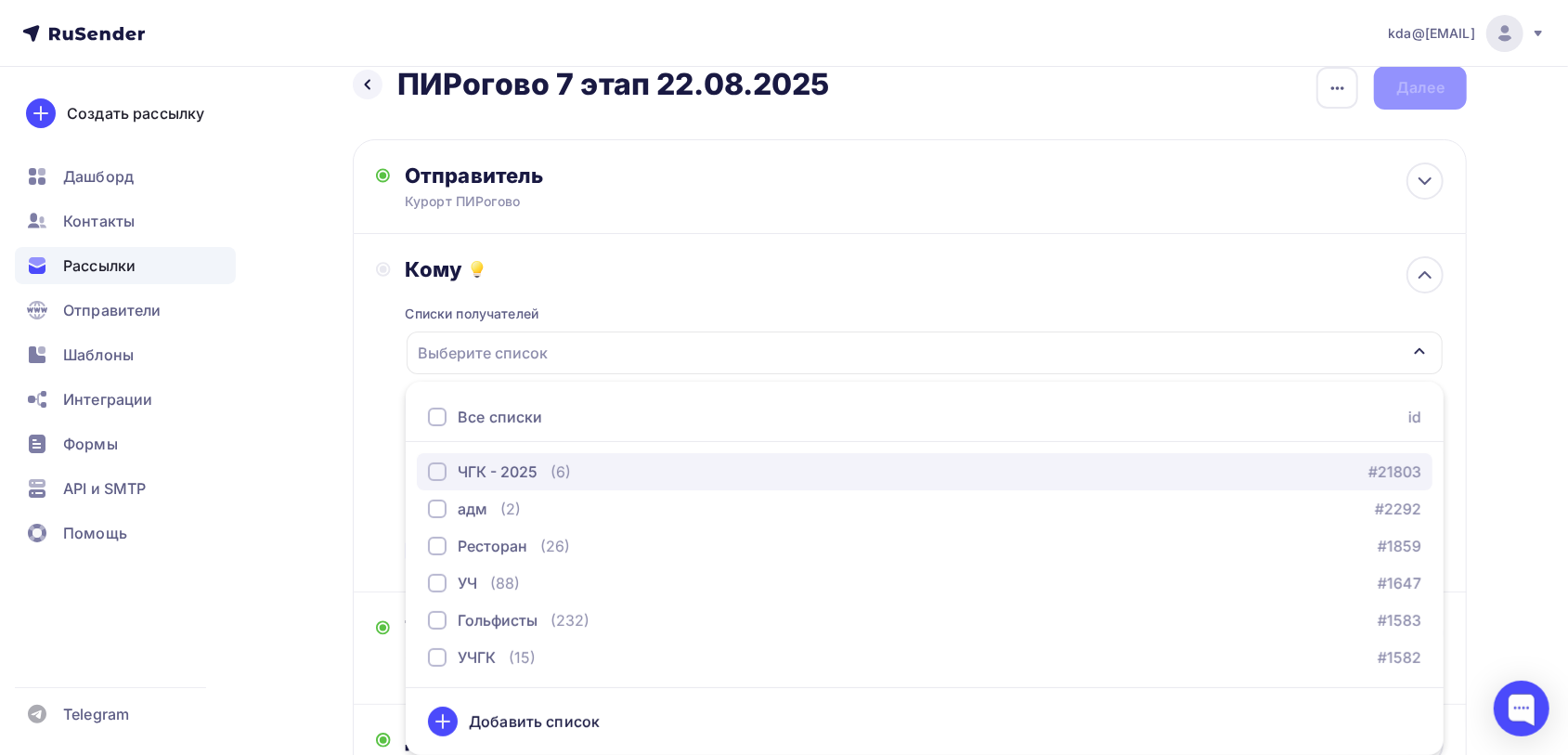 click at bounding box center (437, 472) 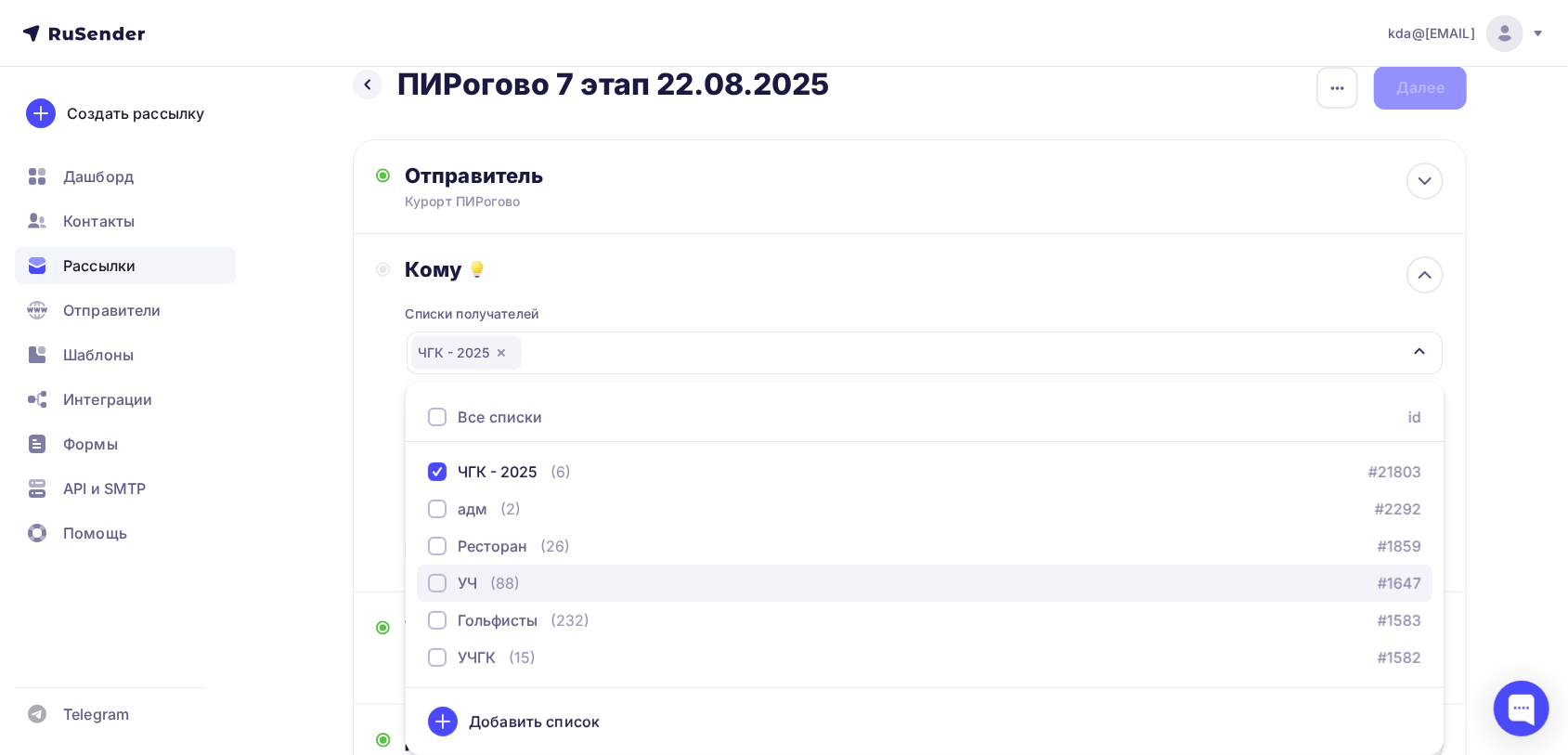 click at bounding box center [437, 583] 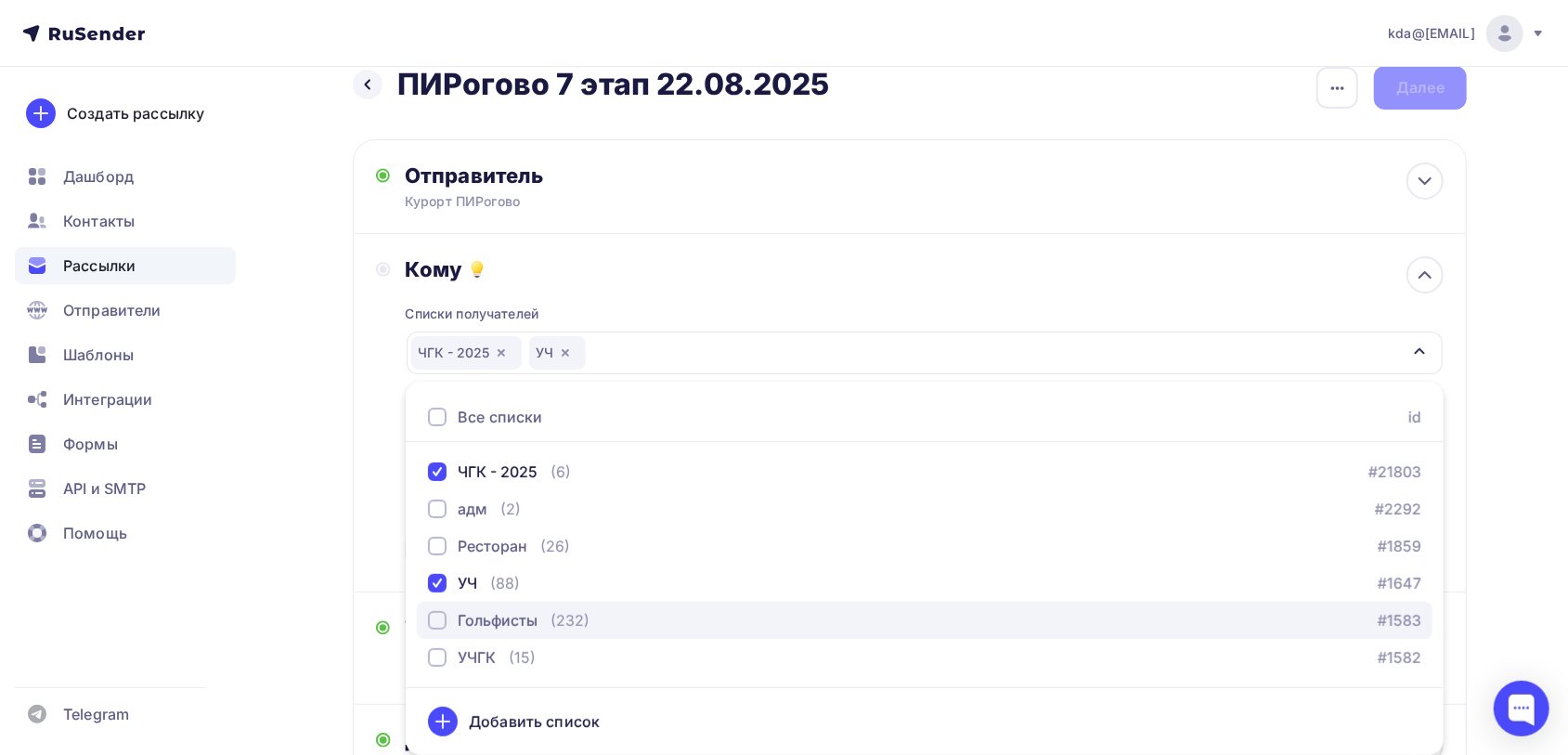 click at bounding box center [437, 620] 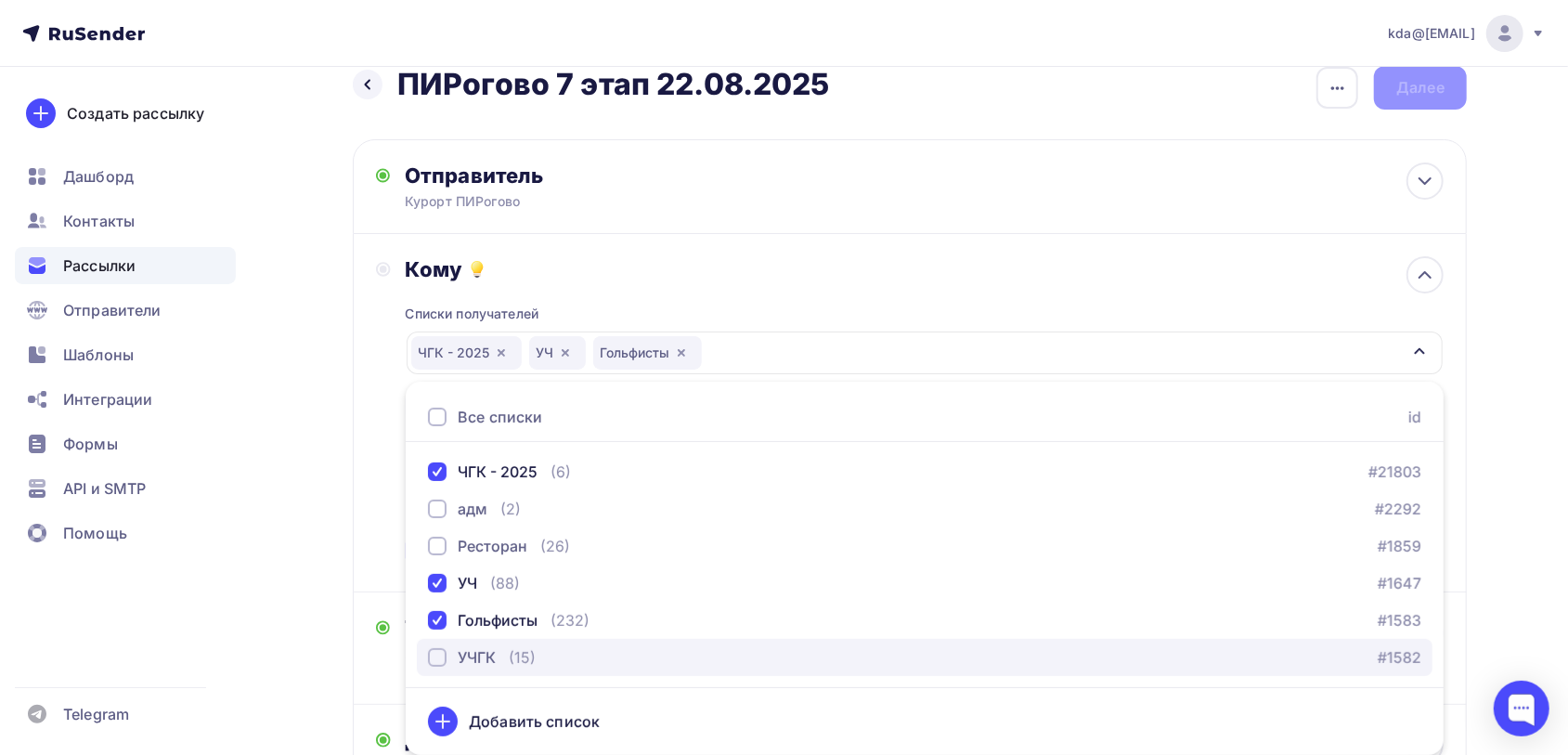 click at bounding box center [437, 657] 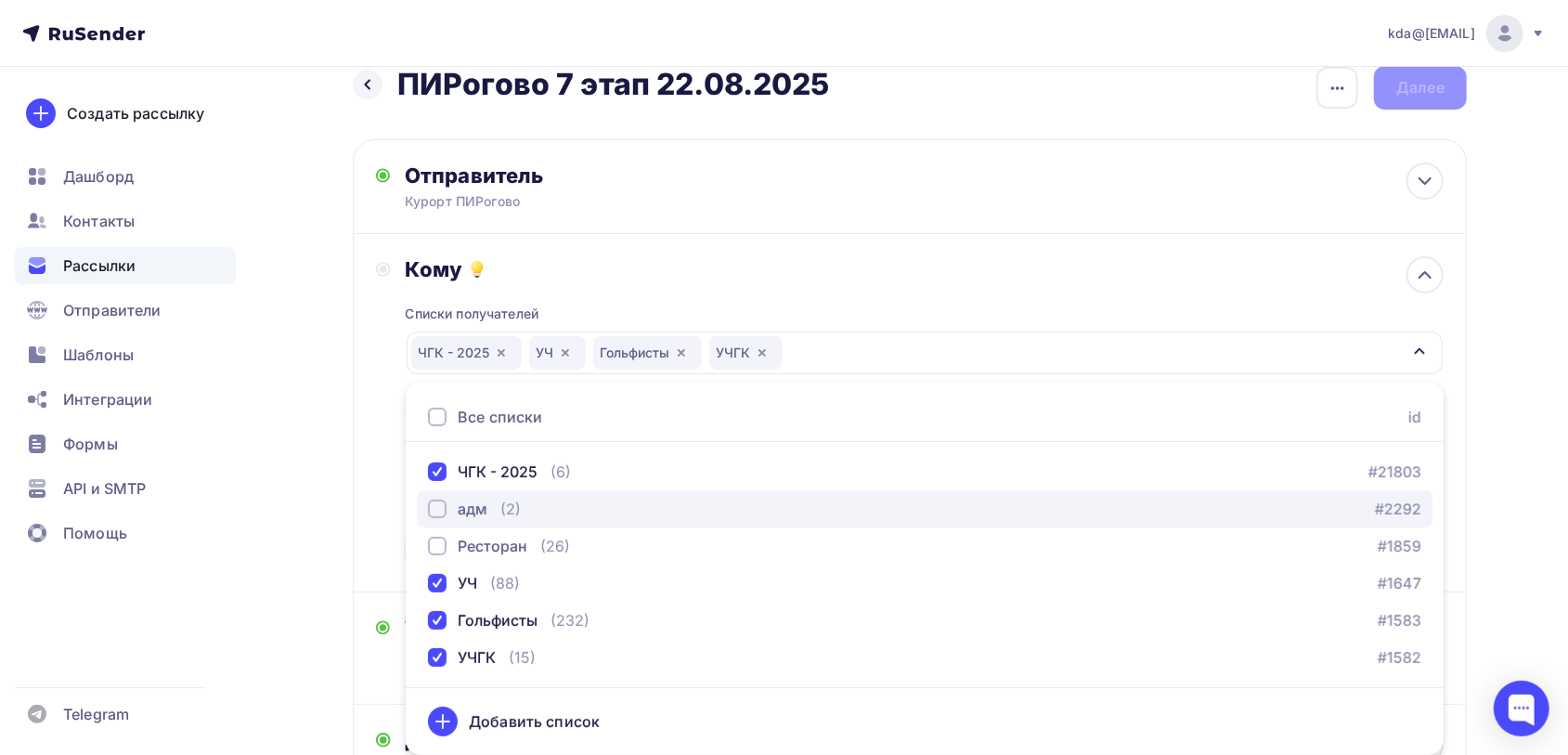 click at bounding box center [437, 509] 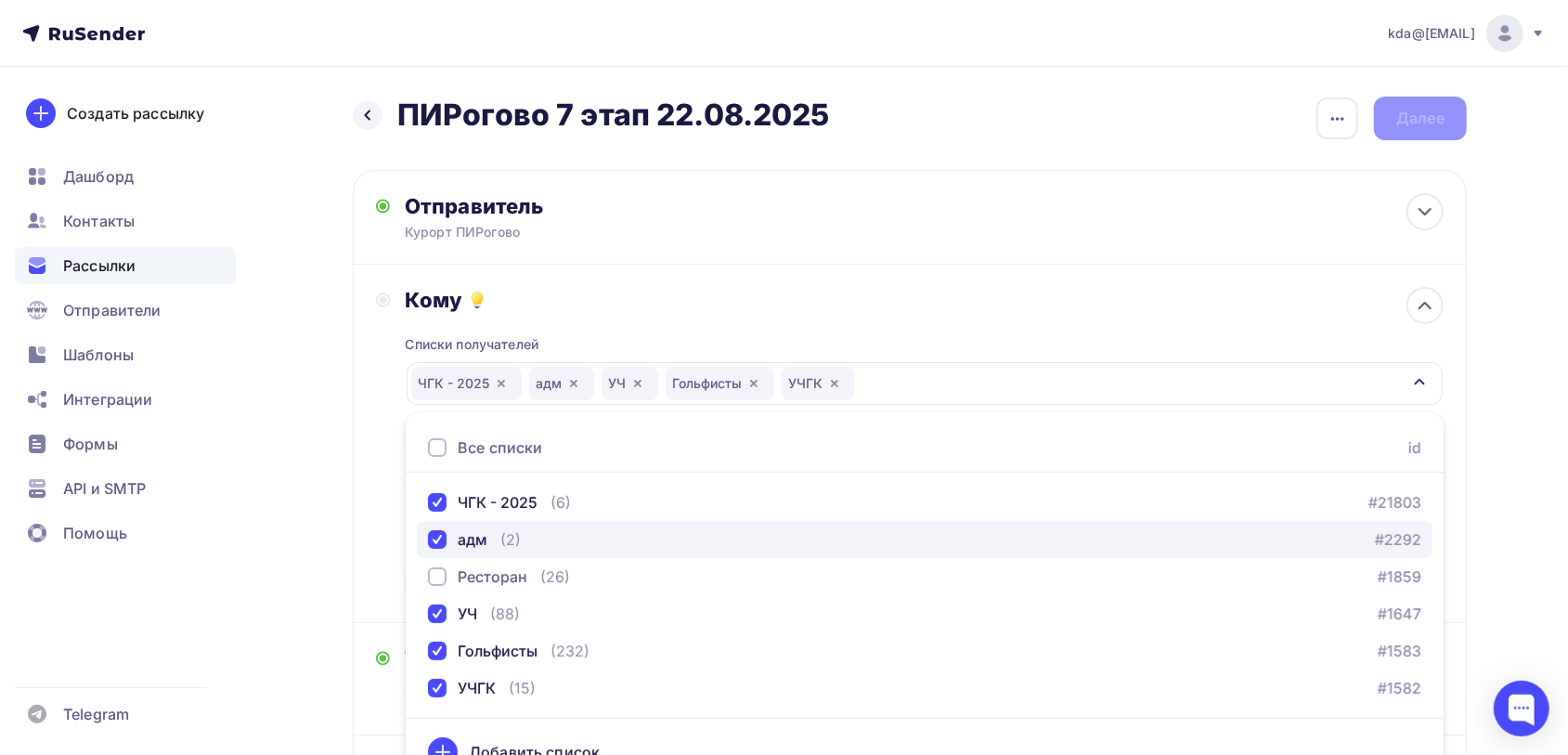 scroll, scrollTop: 116, scrollLeft: 0, axis: vertical 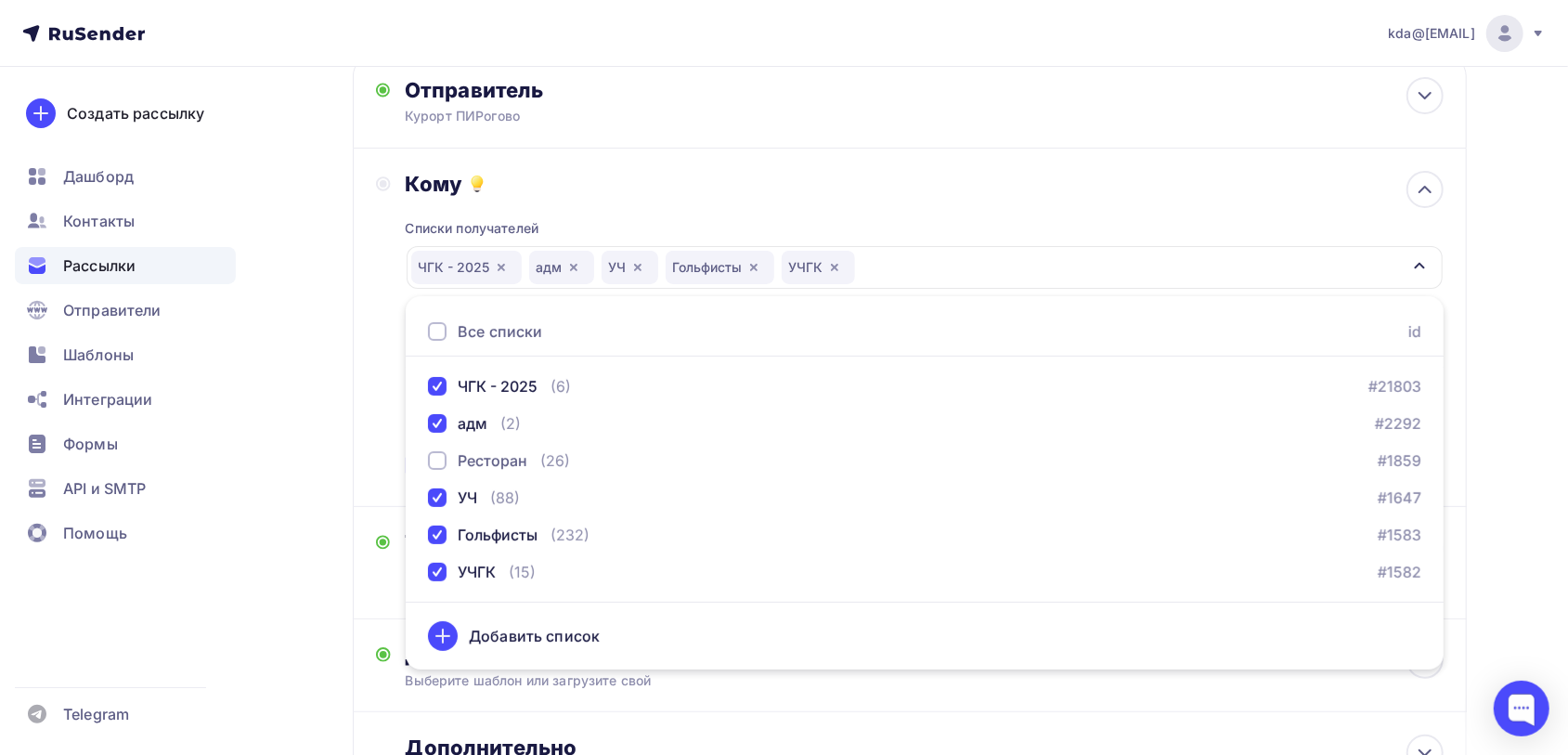 click on "kda@[EMAIL]             Аккаунт         Тарифы       Выйти
Создать рассылку
Дашборд
Контакты
Рассылки
Отправители
Шаблоны
Интеграции
Формы
API и SMTP
Помощь
Telegram
Аккаунт         Тарифы                   Помощь       Выйти       Назад
ПИРогово 7 этап  22.08.2025
ПИРогово 7 этап  22.08.2025
Закончить позже
Удалить" at bounding box center [784, 405] 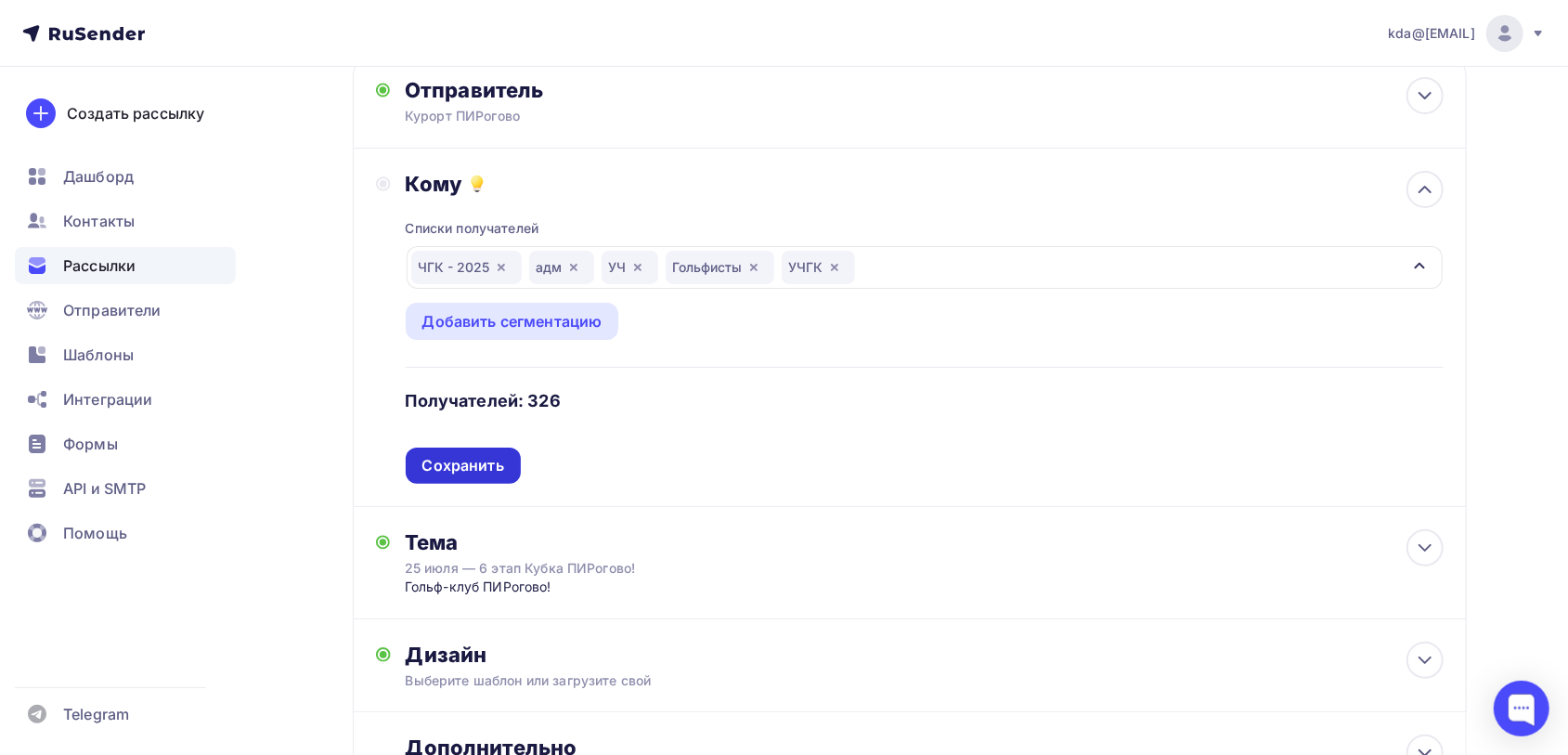click on "Сохранить" at bounding box center (463, 465) 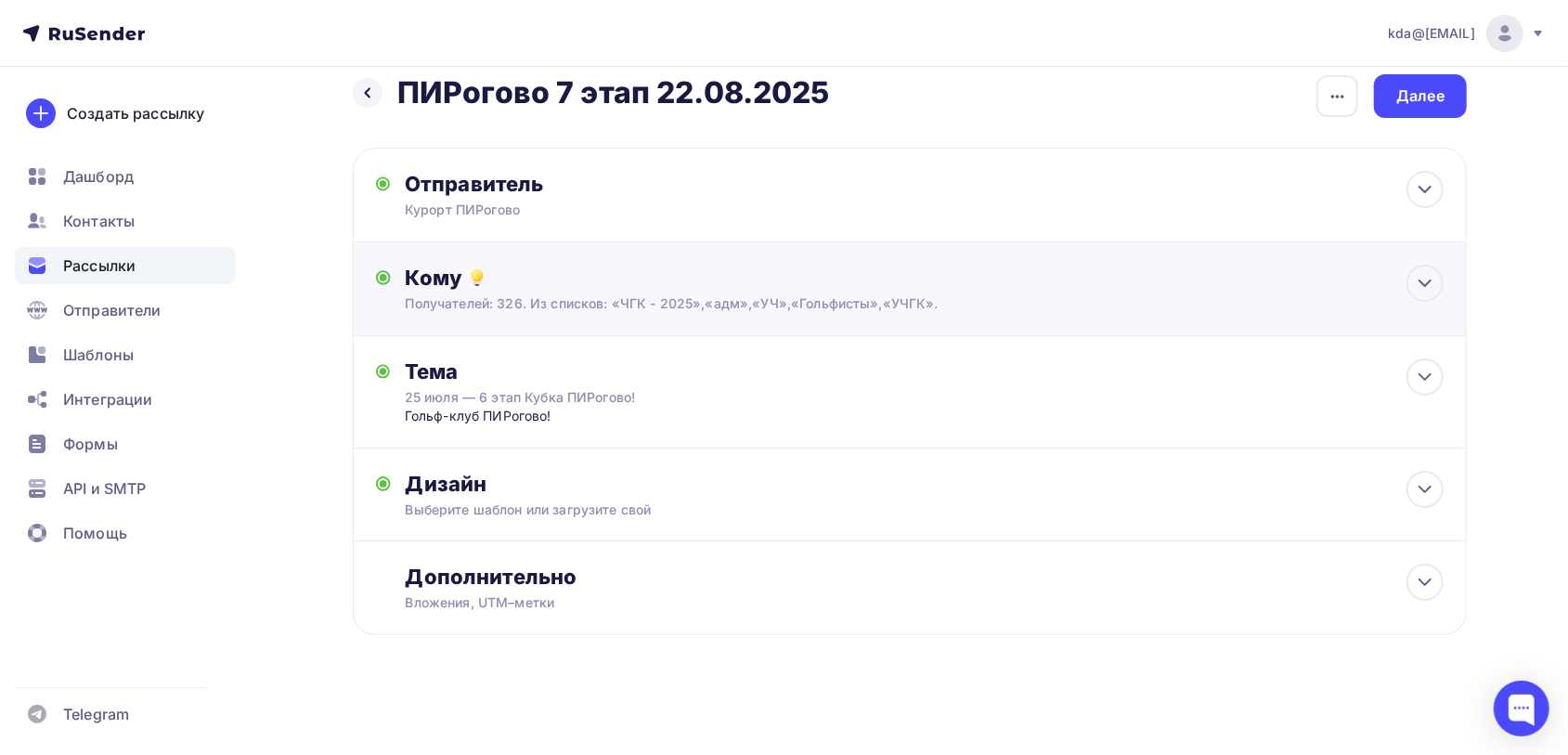 scroll, scrollTop: 24, scrollLeft: 0, axis: vertical 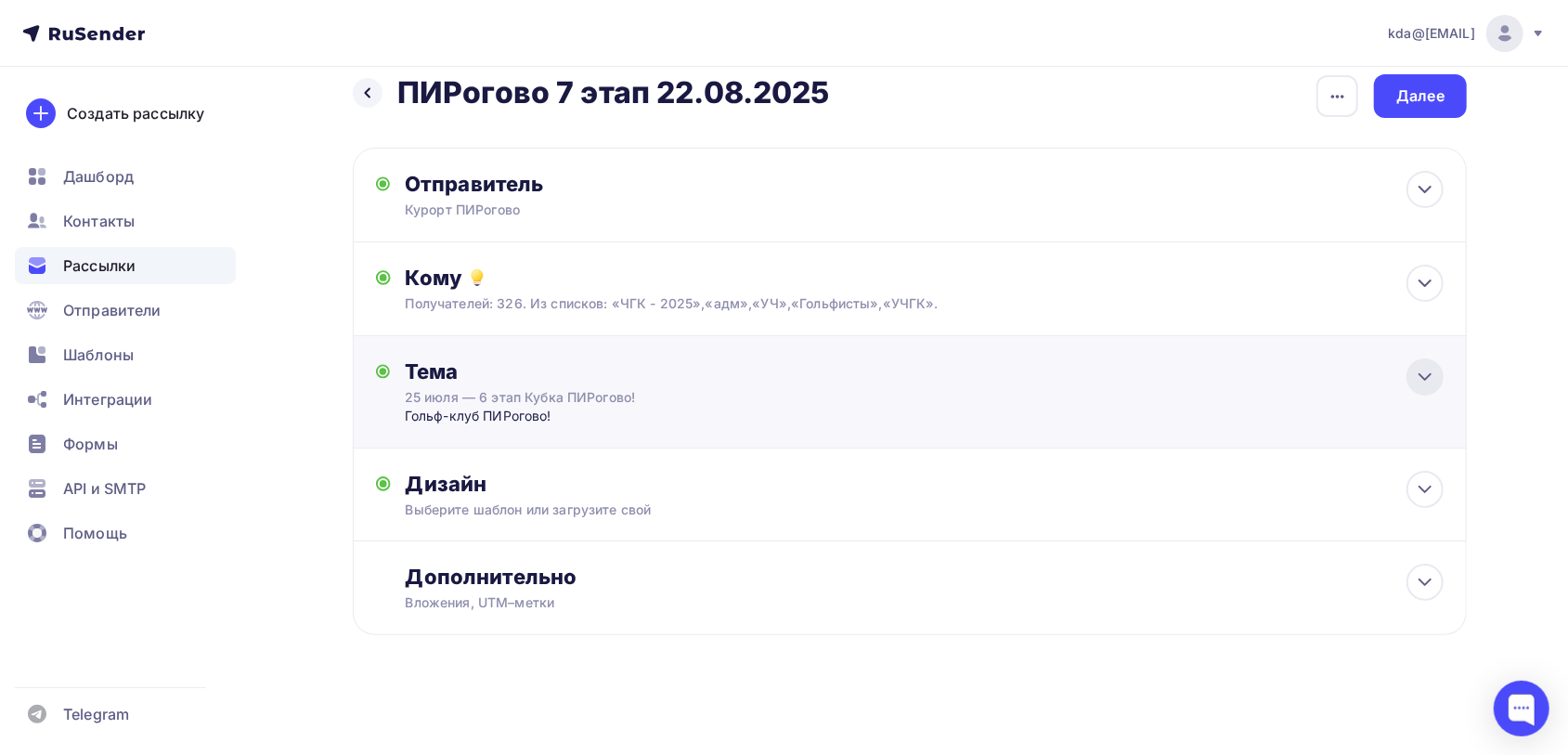 click 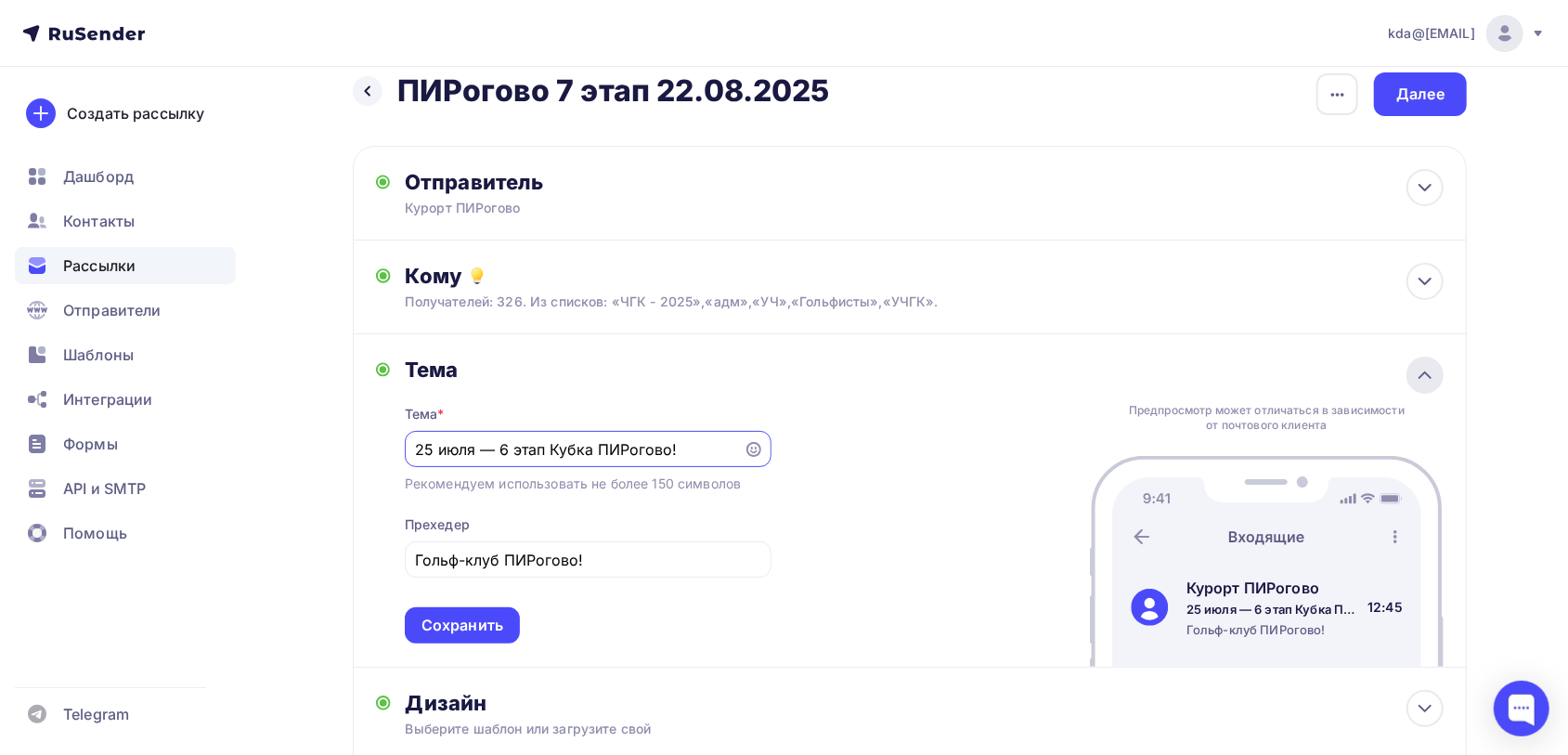 scroll, scrollTop: 4, scrollLeft: 0, axis: vertical 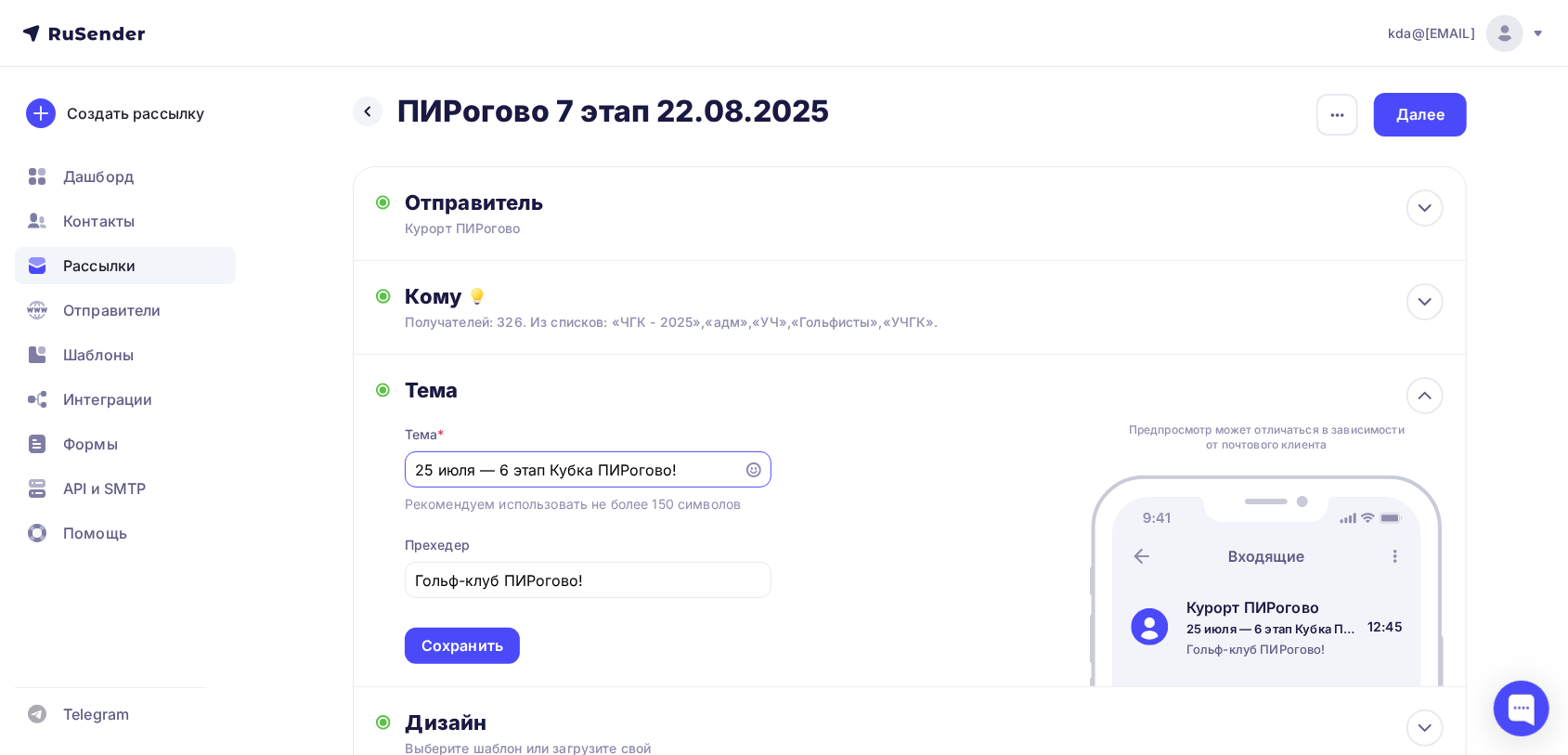 click on "25 июля — 6 этап Кубка ПИРогово!" at bounding box center (574, 470) 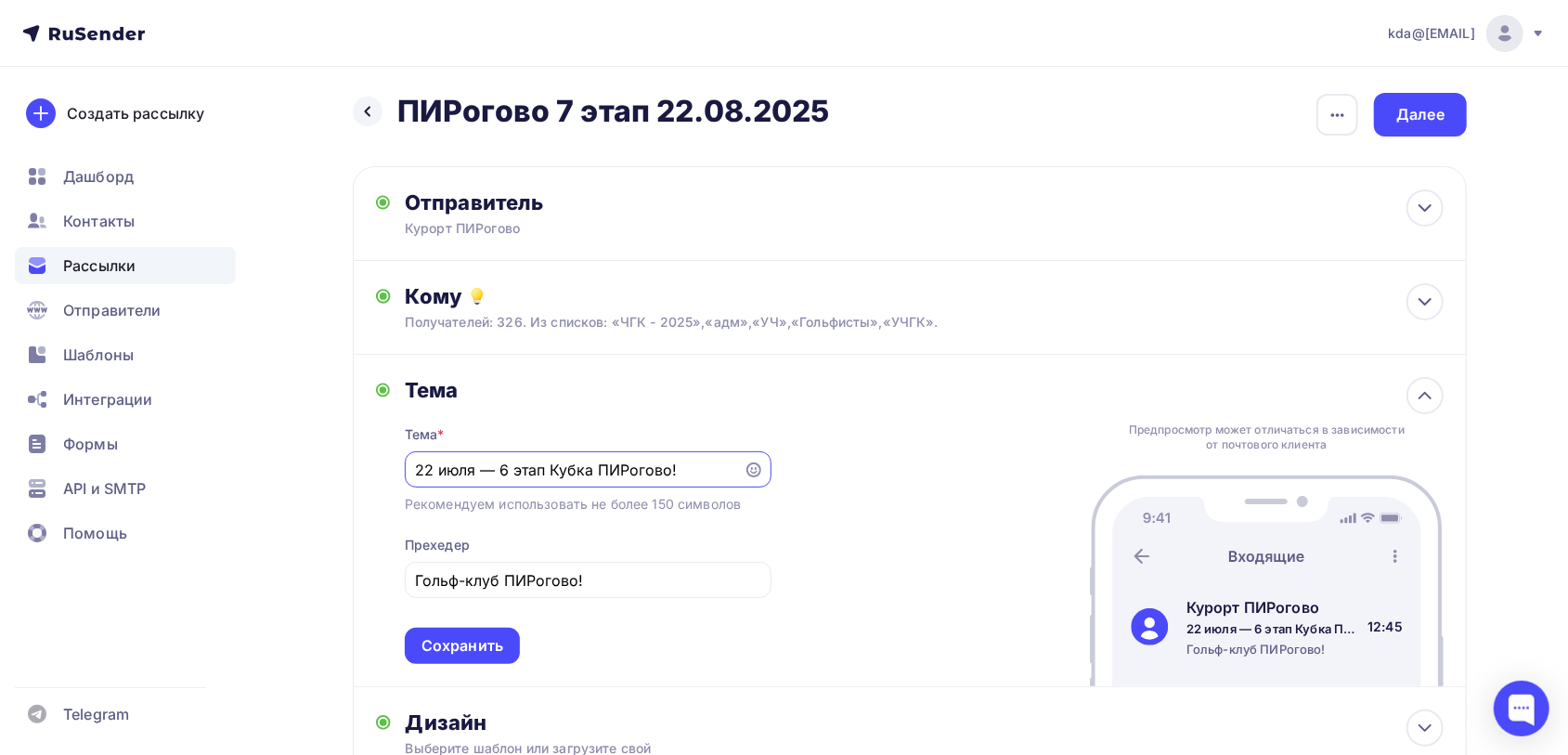 click on "22 июля — 6 этап Кубка ПИРогово!" at bounding box center (574, 470) 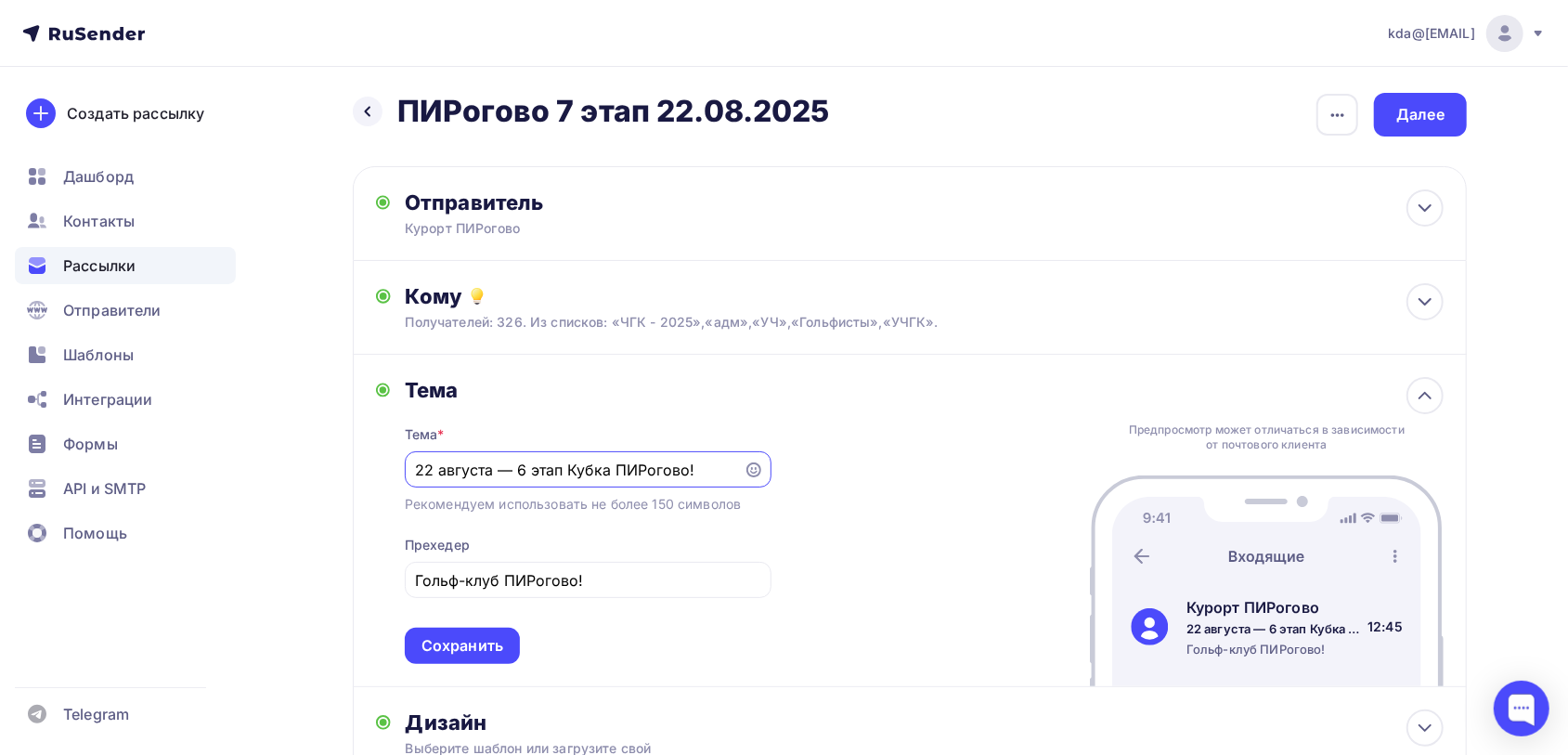 click on "22 августа — 6 этап Кубка ПИРогово!" at bounding box center (574, 470) 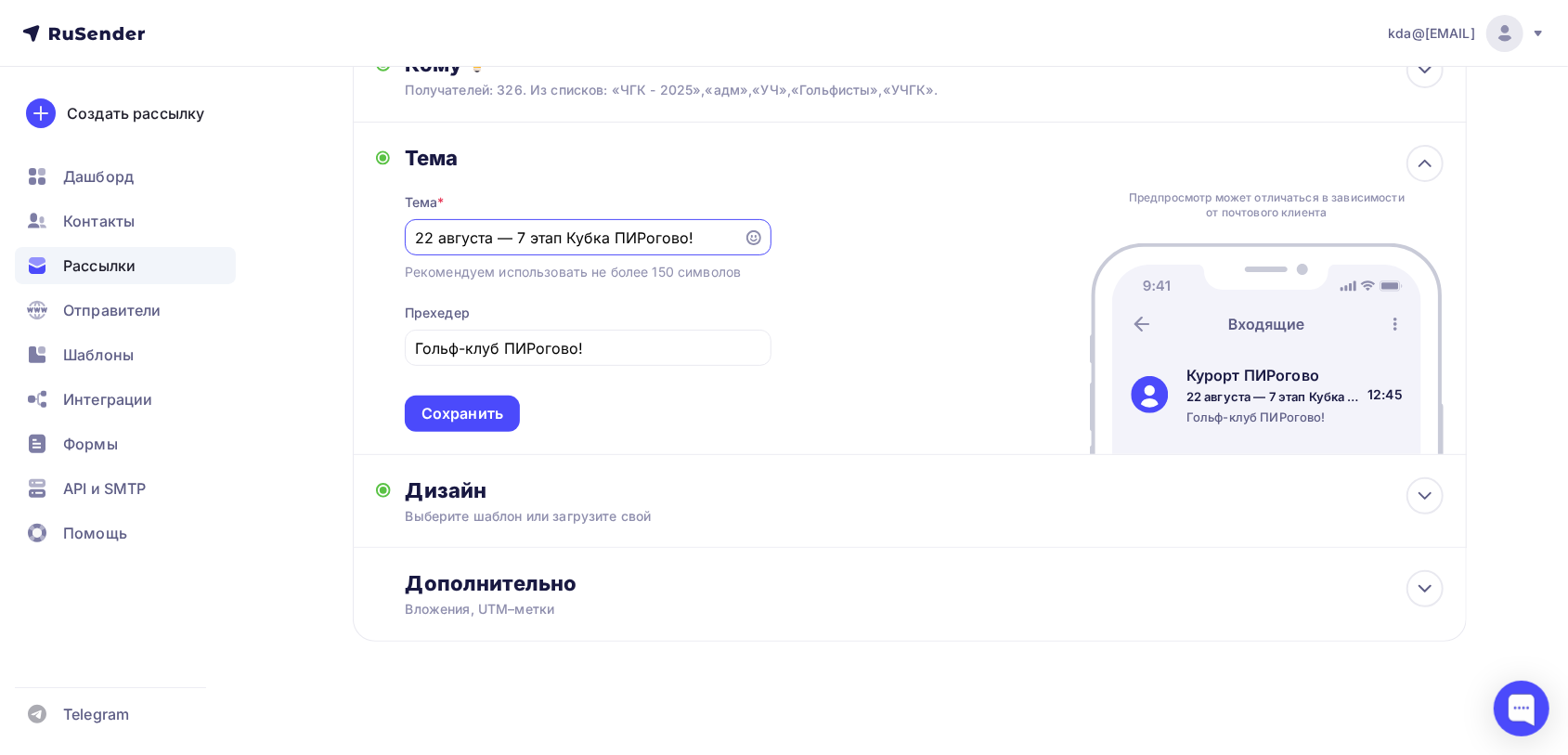 scroll, scrollTop: 245, scrollLeft: 0, axis: vertical 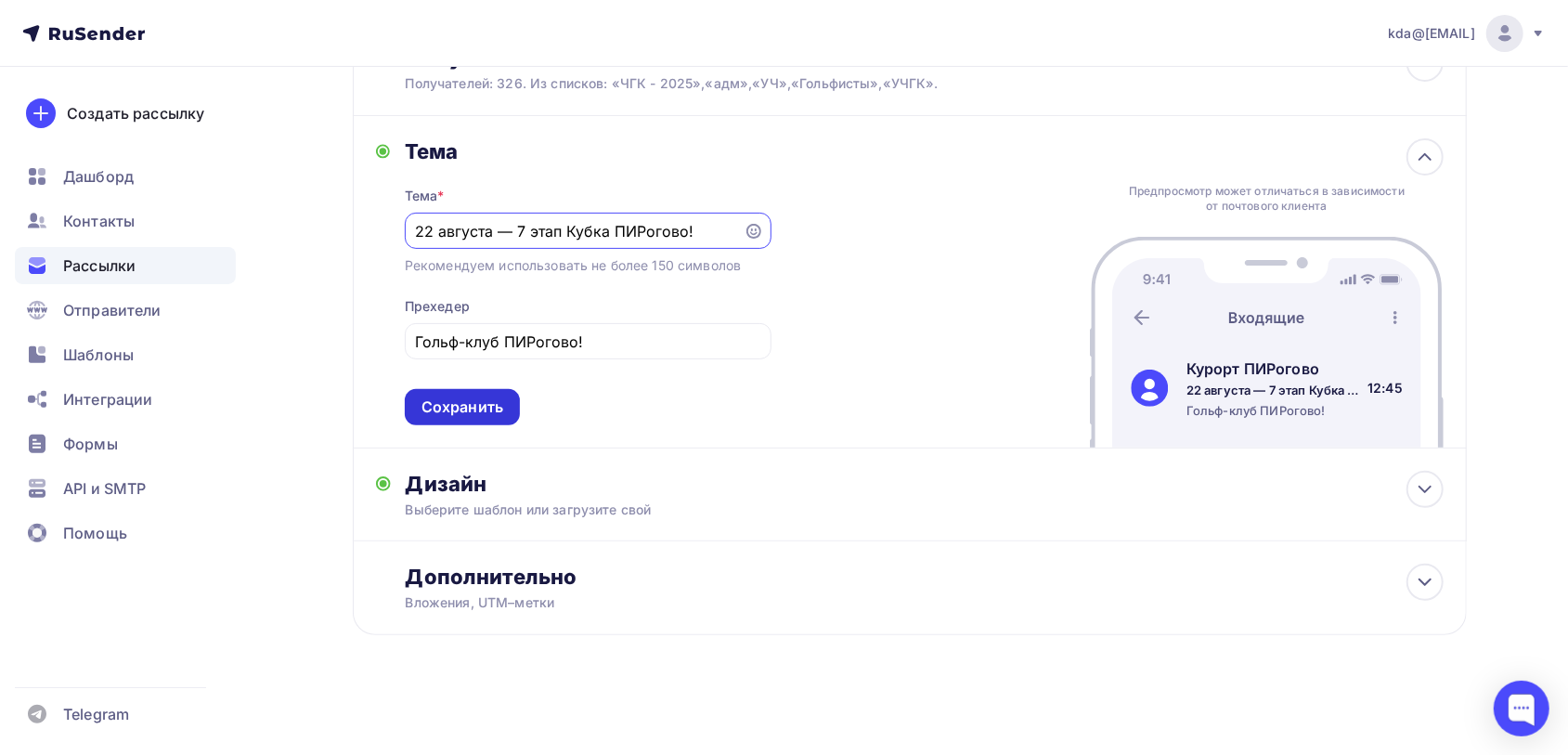 type on "22 августа — 7 этап Кубка ПИРогово!" 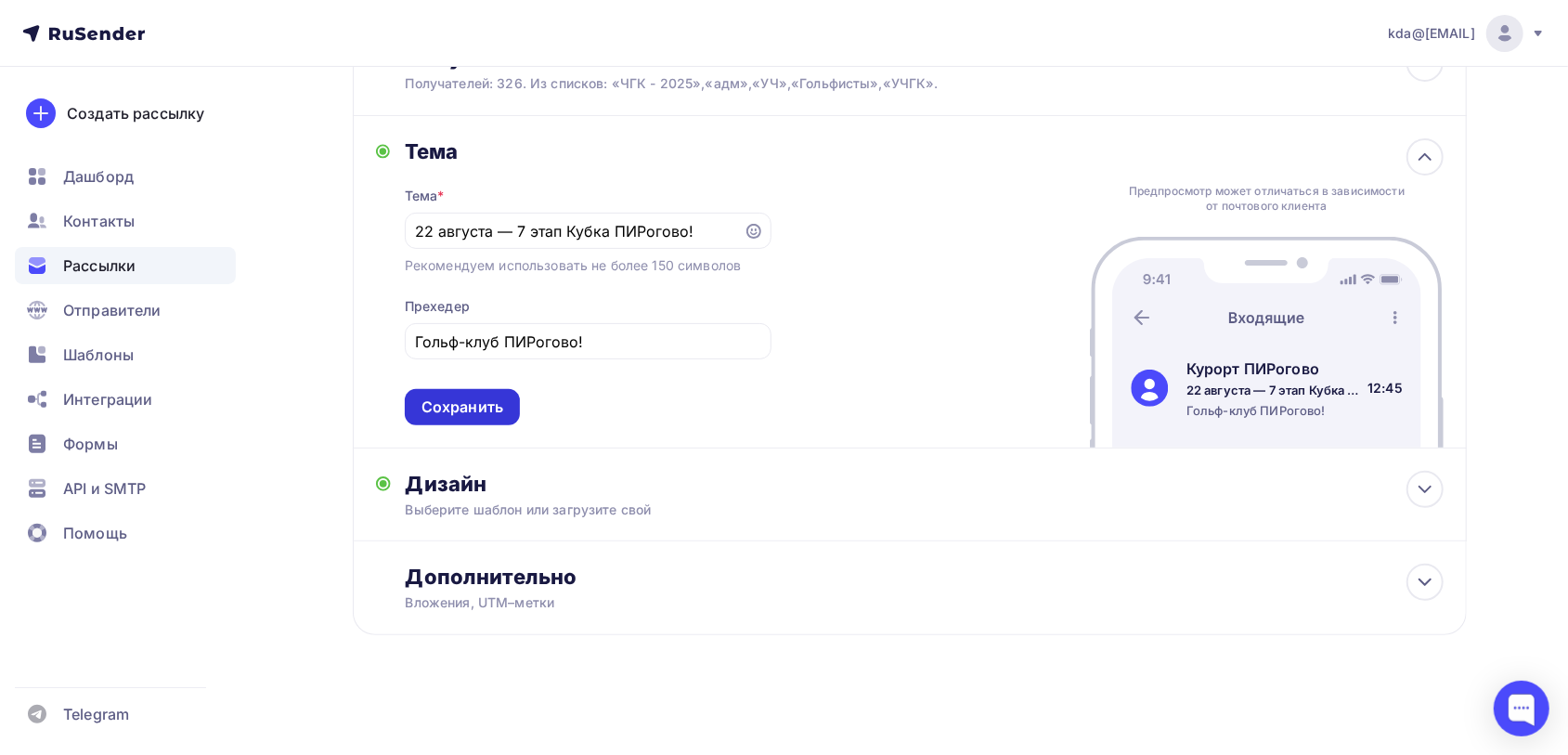 click on "Сохранить" at bounding box center (462, 407) 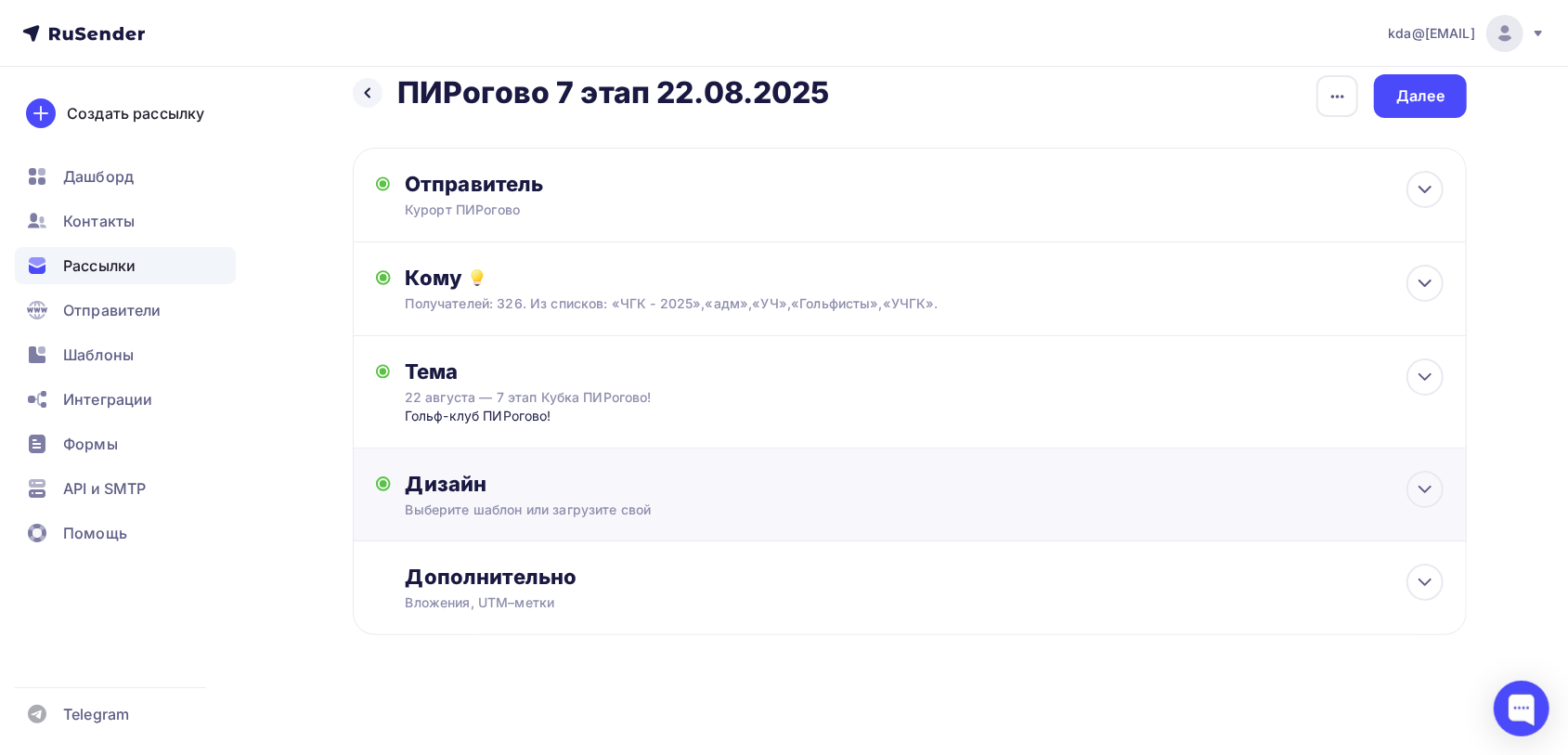 click on "Выберите шаблон или загрузите свой" at bounding box center (873, 510) 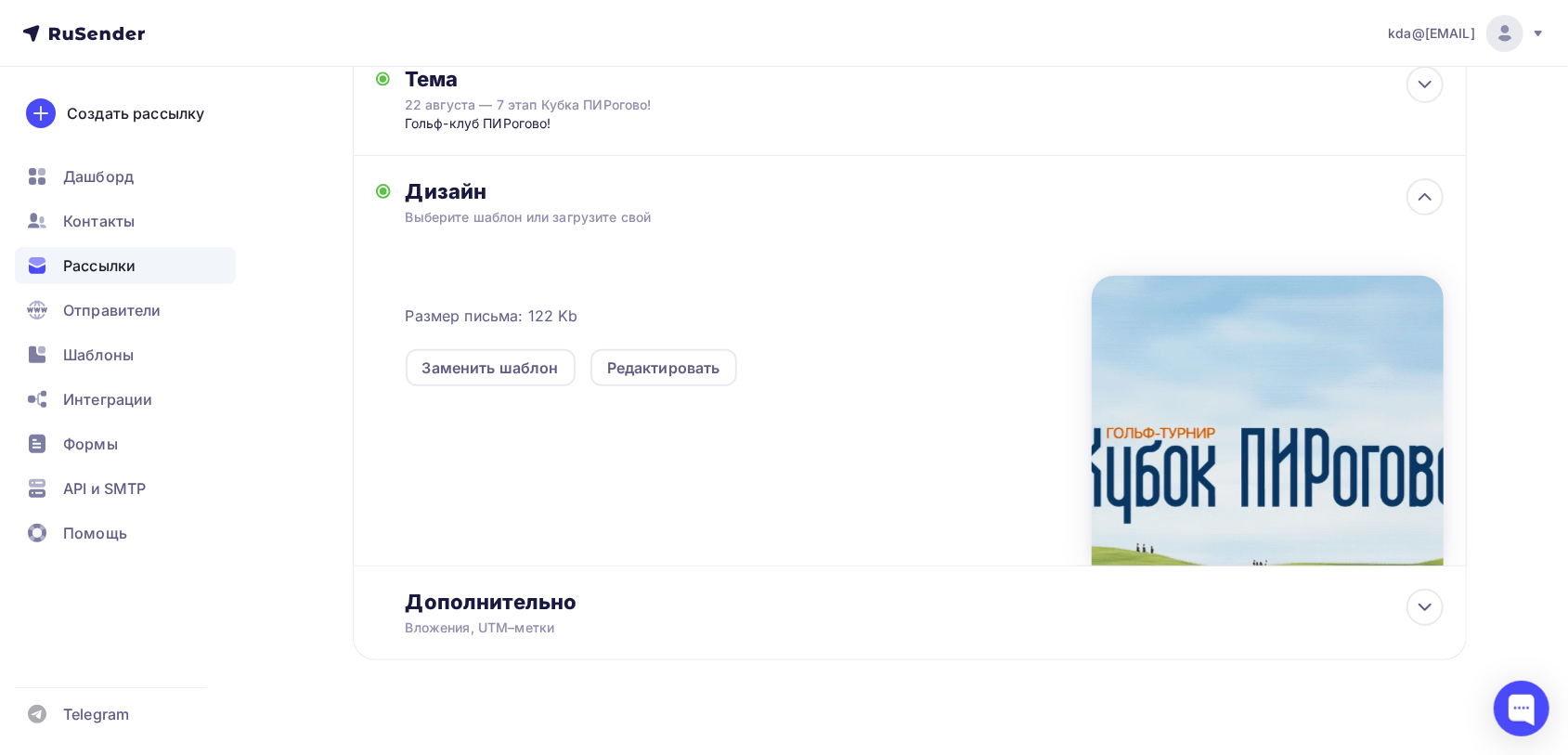 scroll, scrollTop: 342, scrollLeft: 0, axis: vertical 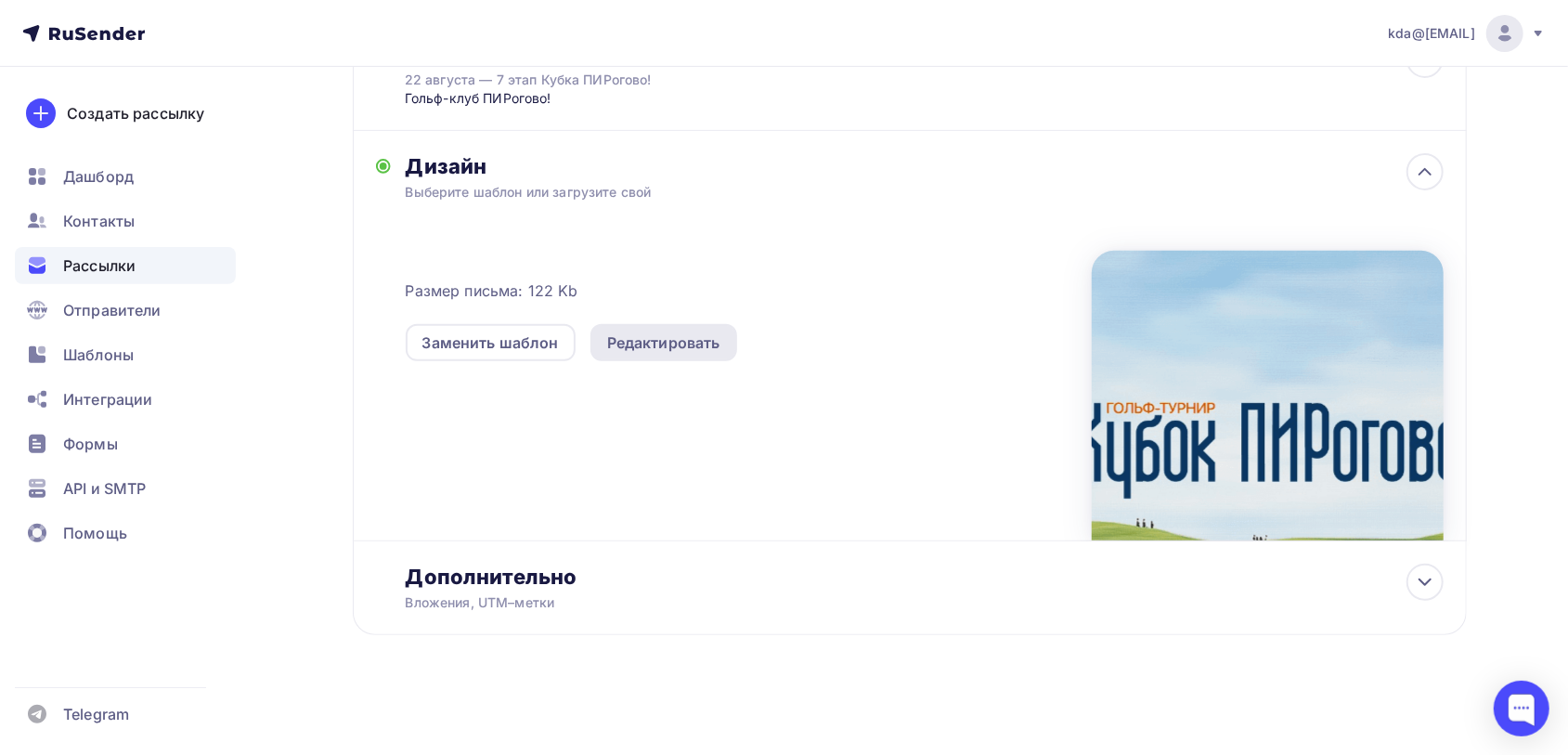 click on "Редактировать" at bounding box center (664, 343) 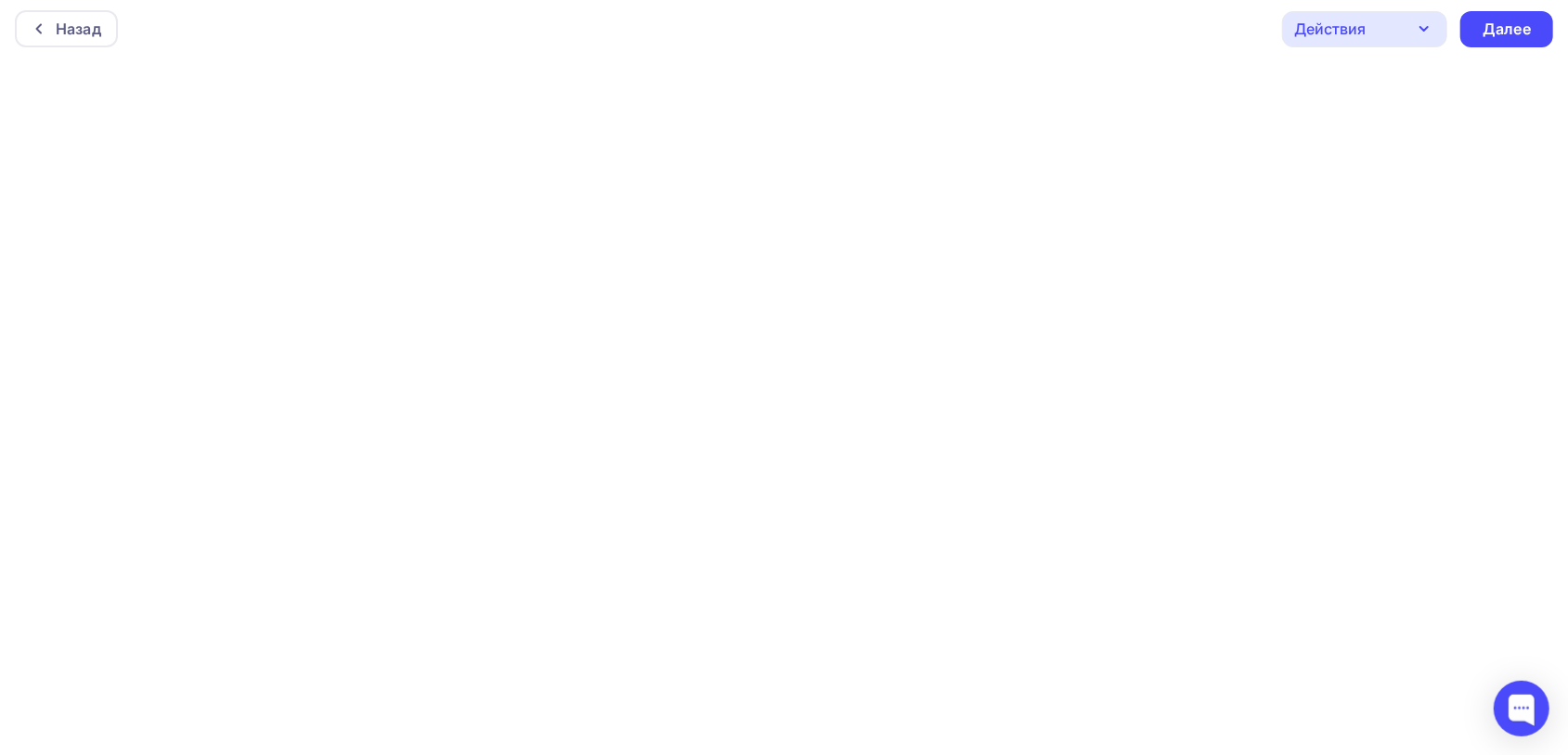 scroll, scrollTop: 0, scrollLeft: 0, axis: both 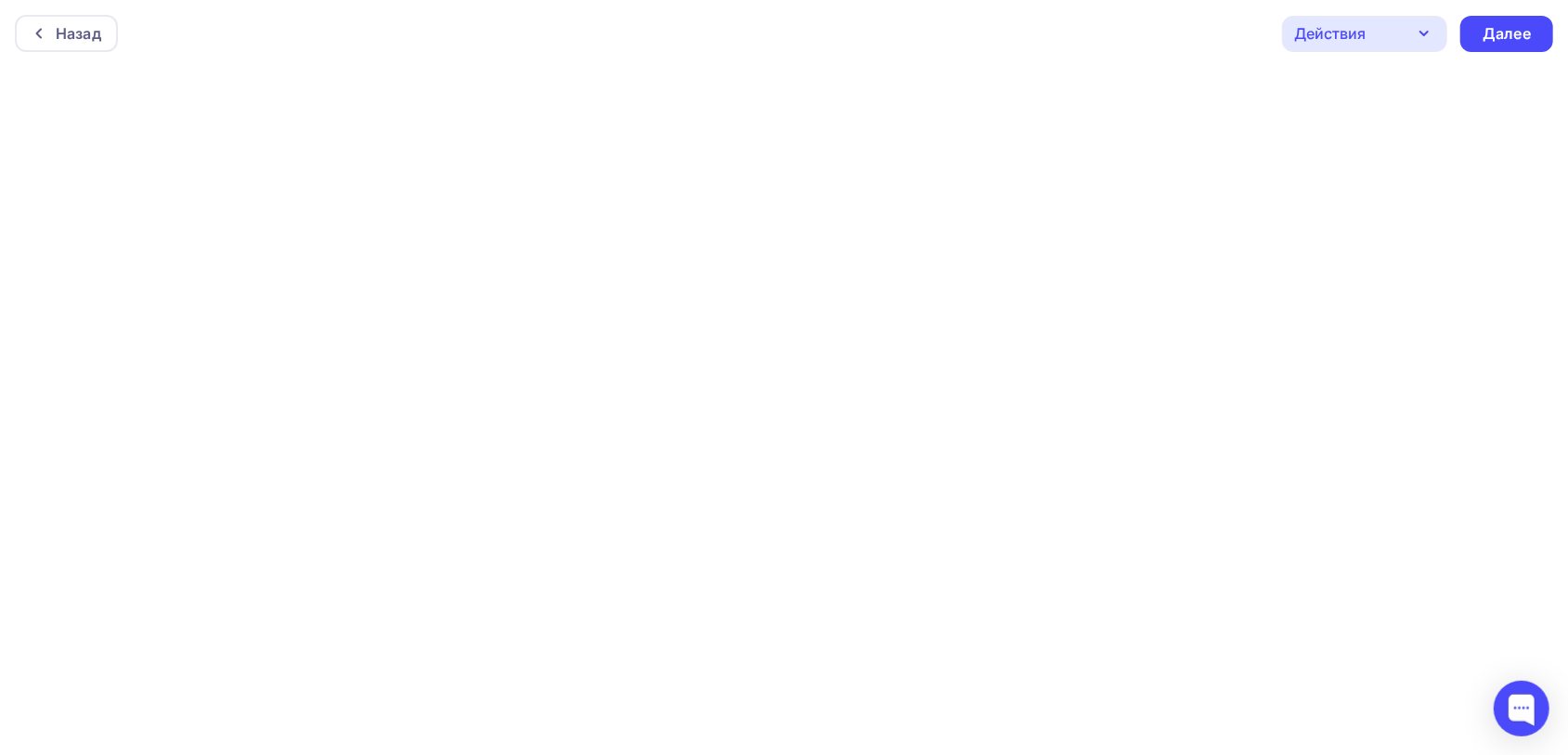 click on "Действия" at bounding box center (1365, 33) 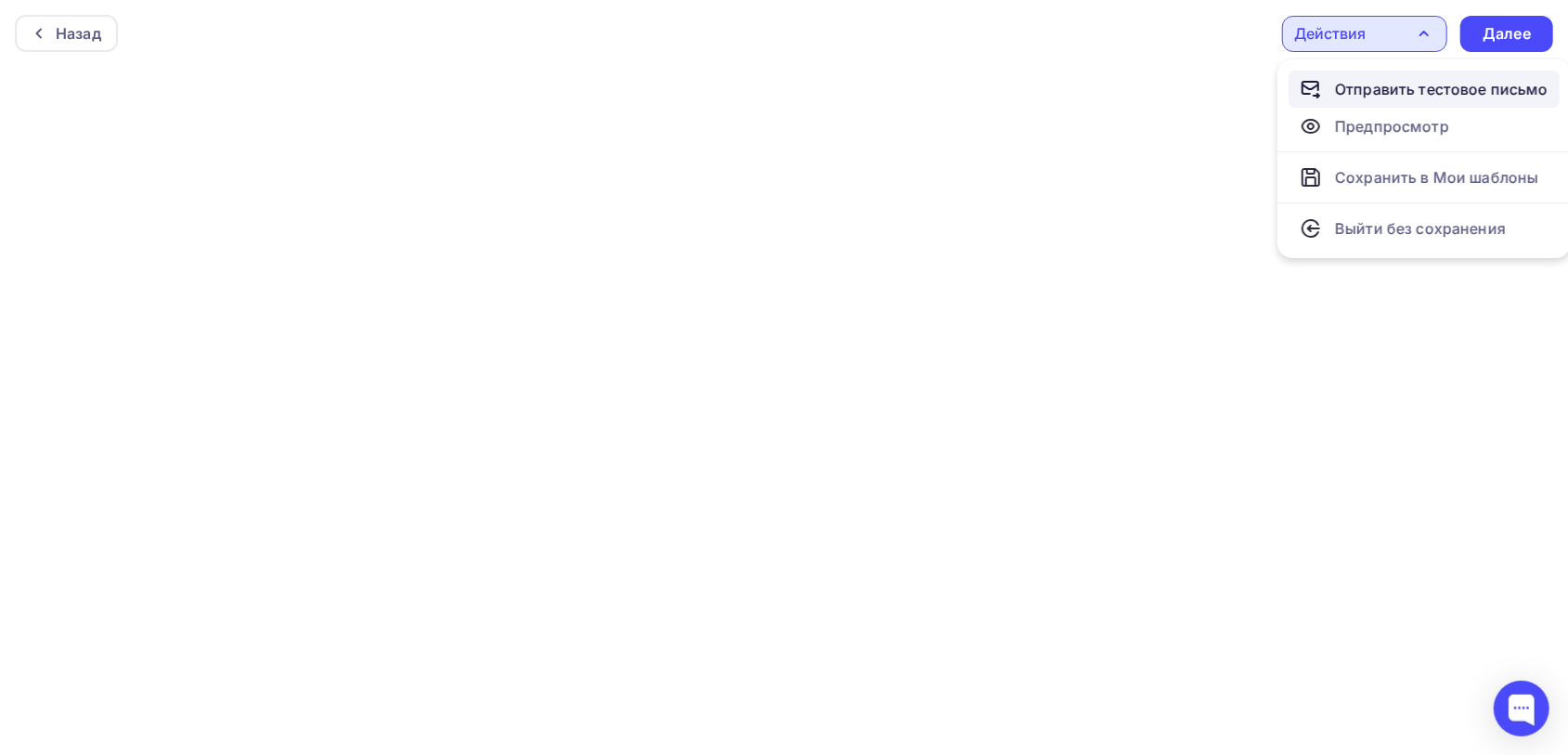 click on "Отправить тестовое письмо" at bounding box center [1442, 89] 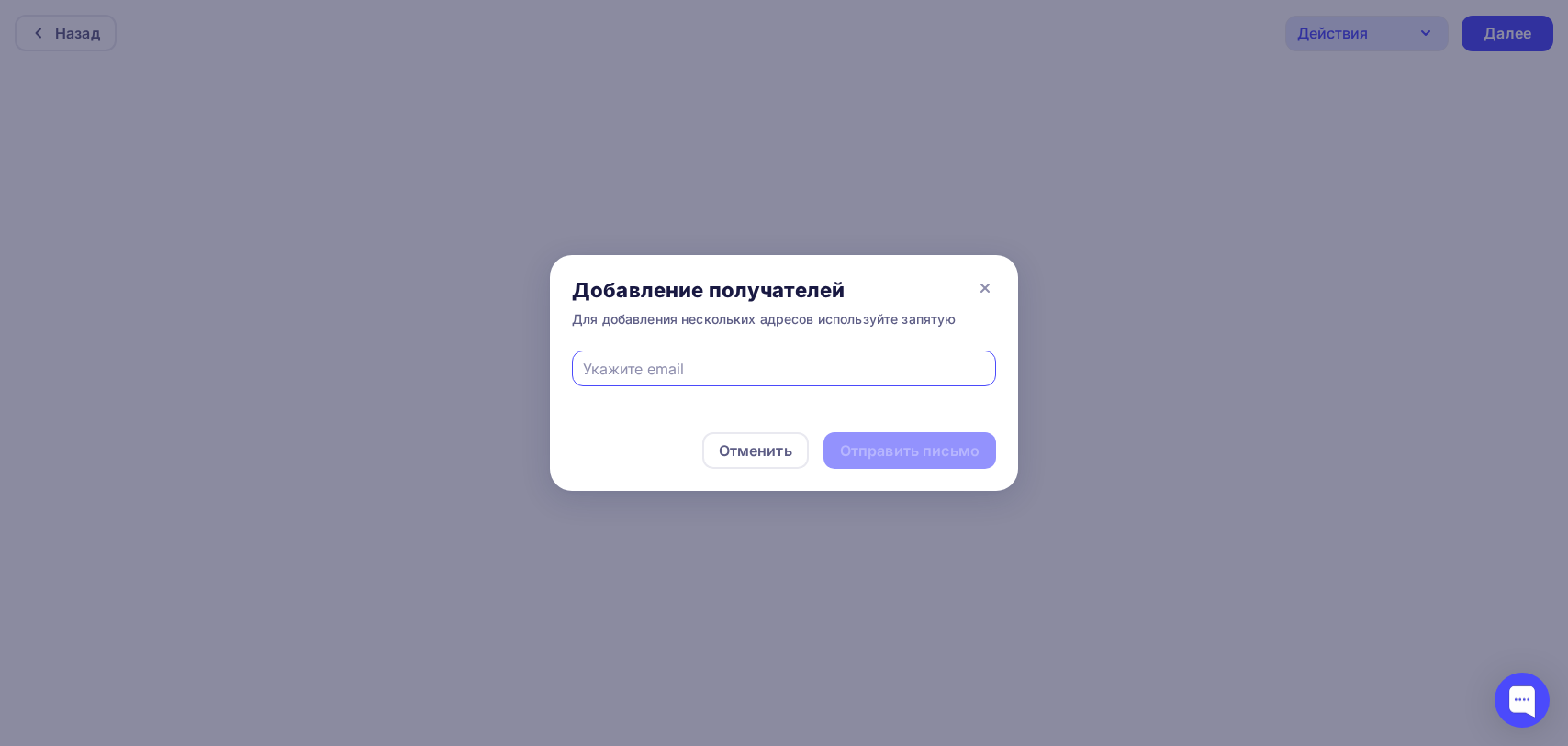 click at bounding box center [784, 368] 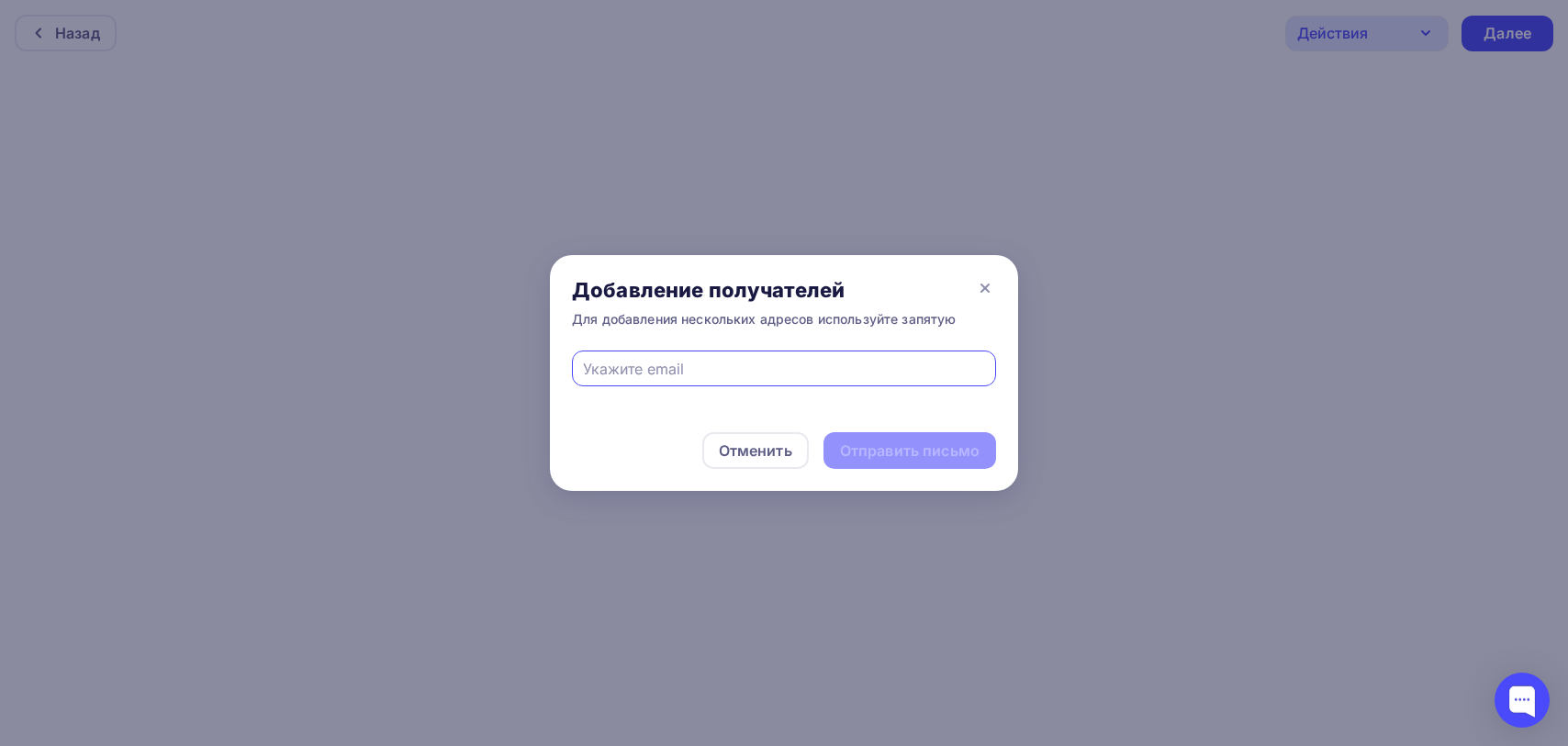 click at bounding box center (784, 369) 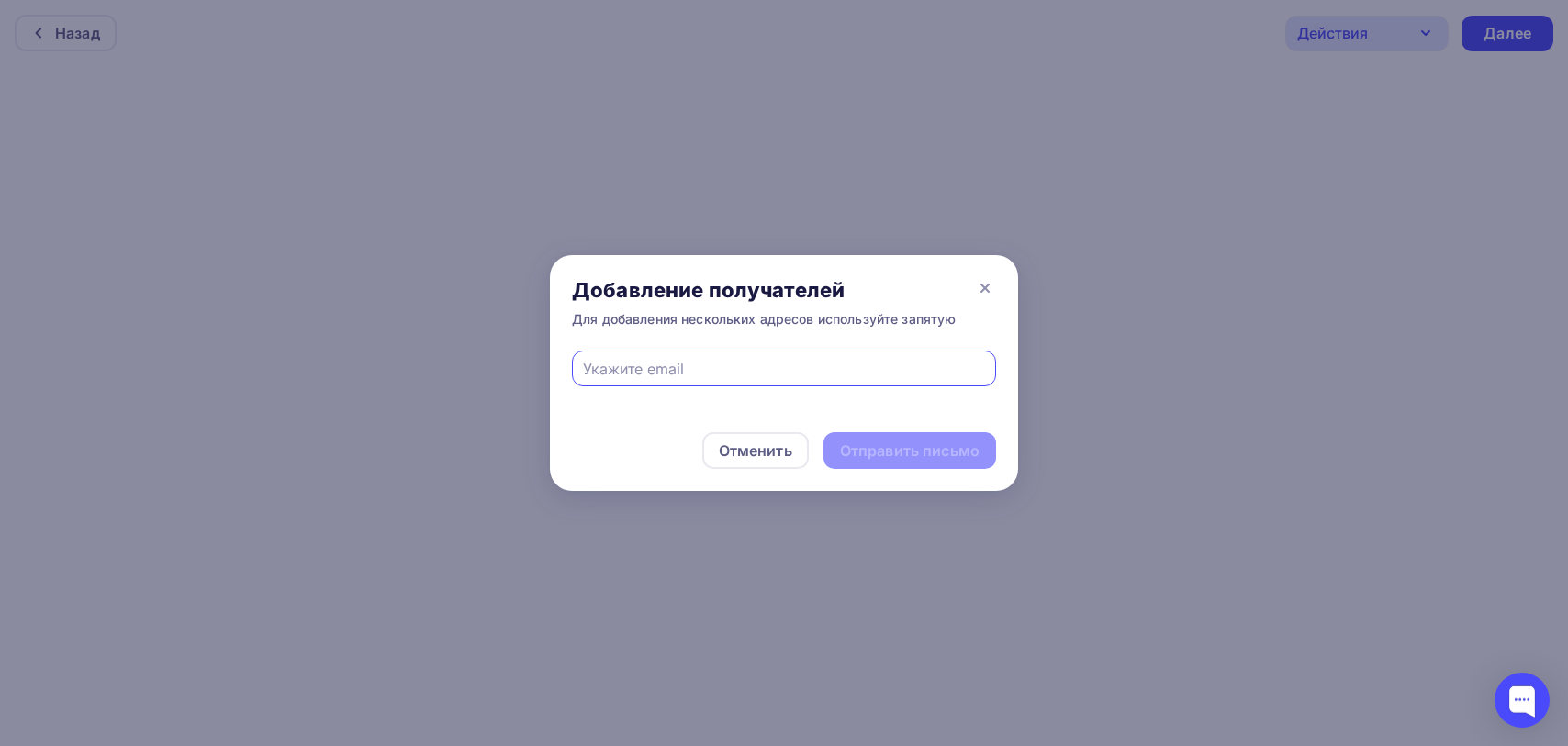 type on "kolchina@[EMAIL]" 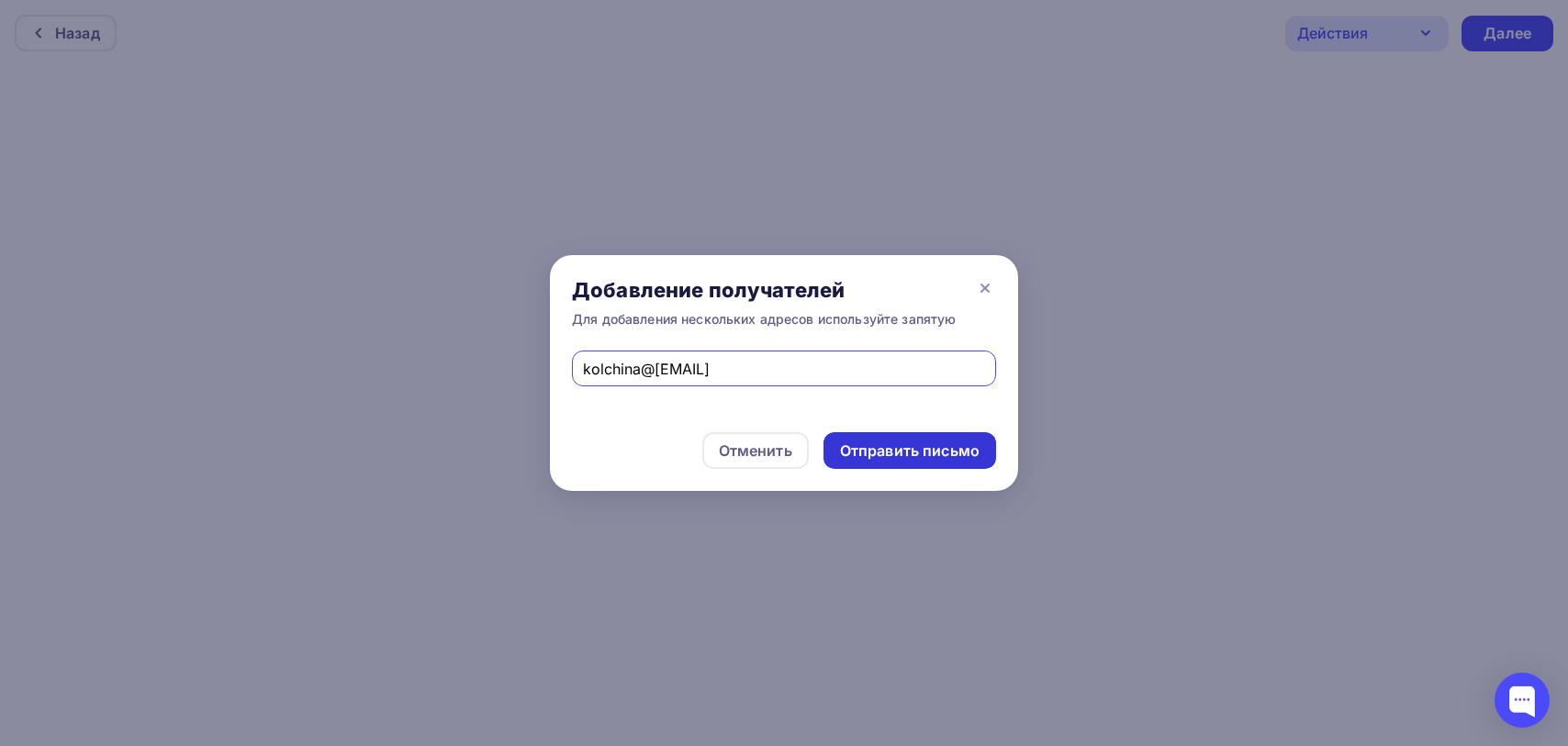 click on "Отправить письмо" at bounding box center (910, 451) 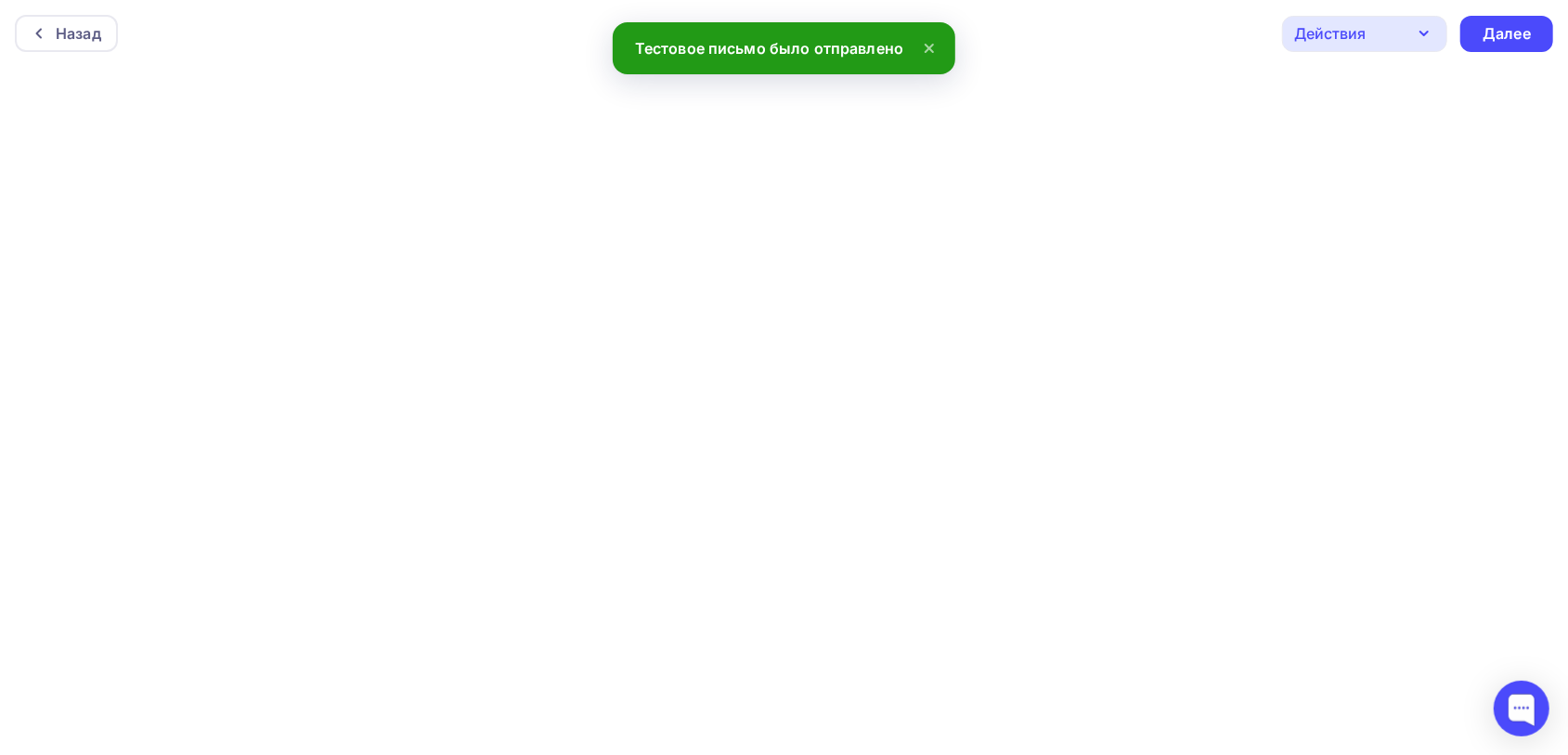 click 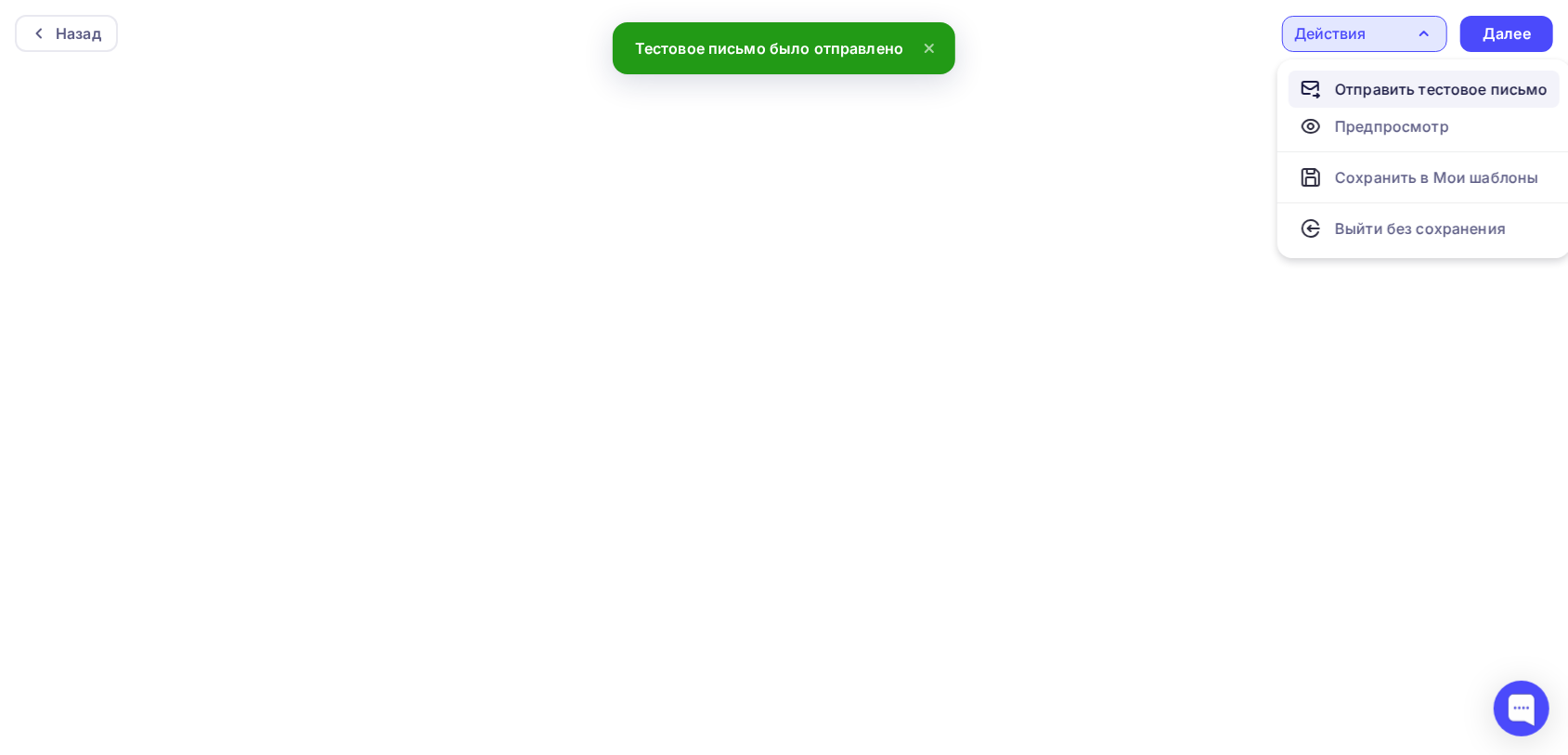 click on "Отправить тестовое письмо" at bounding box center [1442, 89] 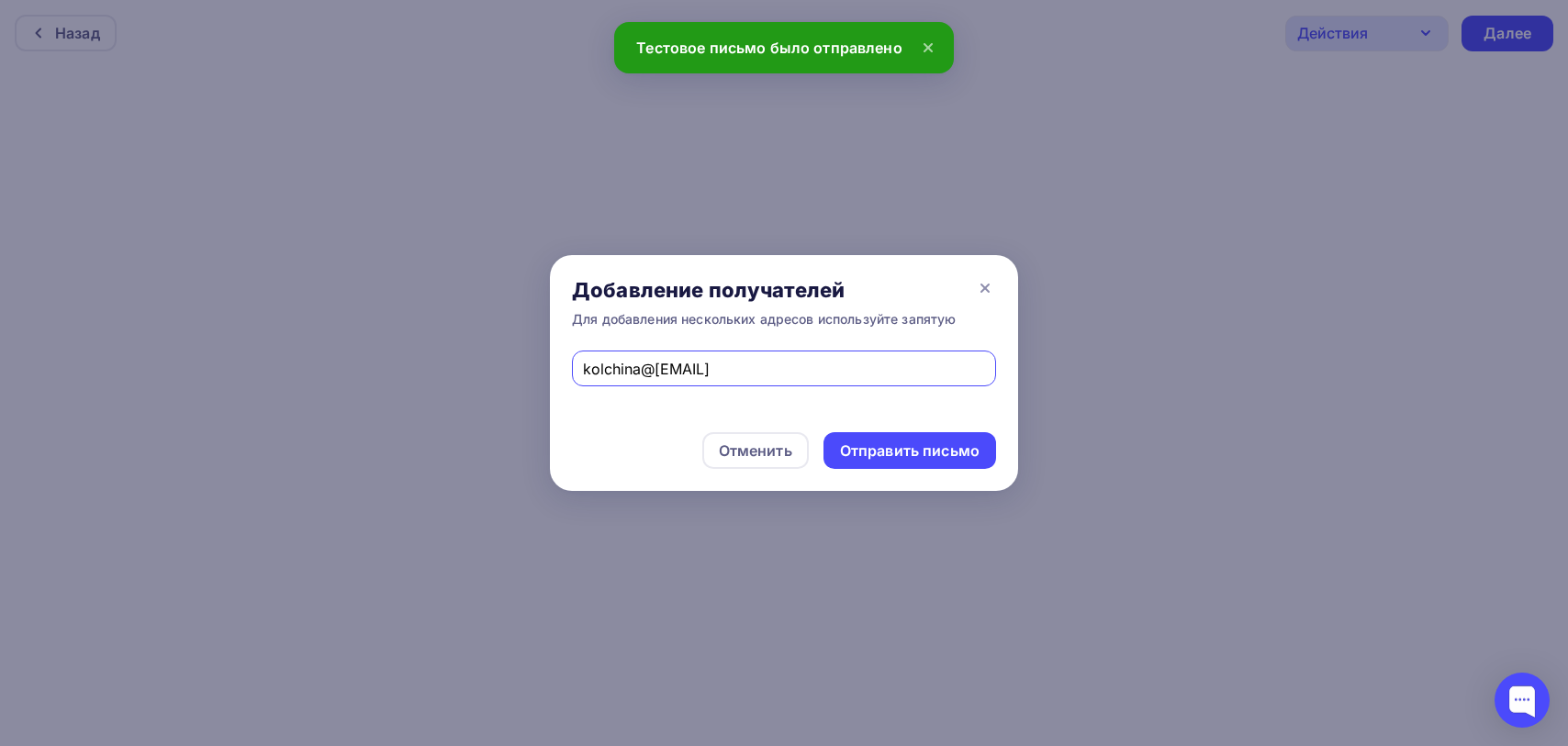 drag, startPoint x: 779, startPoint y: 366, endPoint x: 503, endPoint y: 350, distance: 276.46338 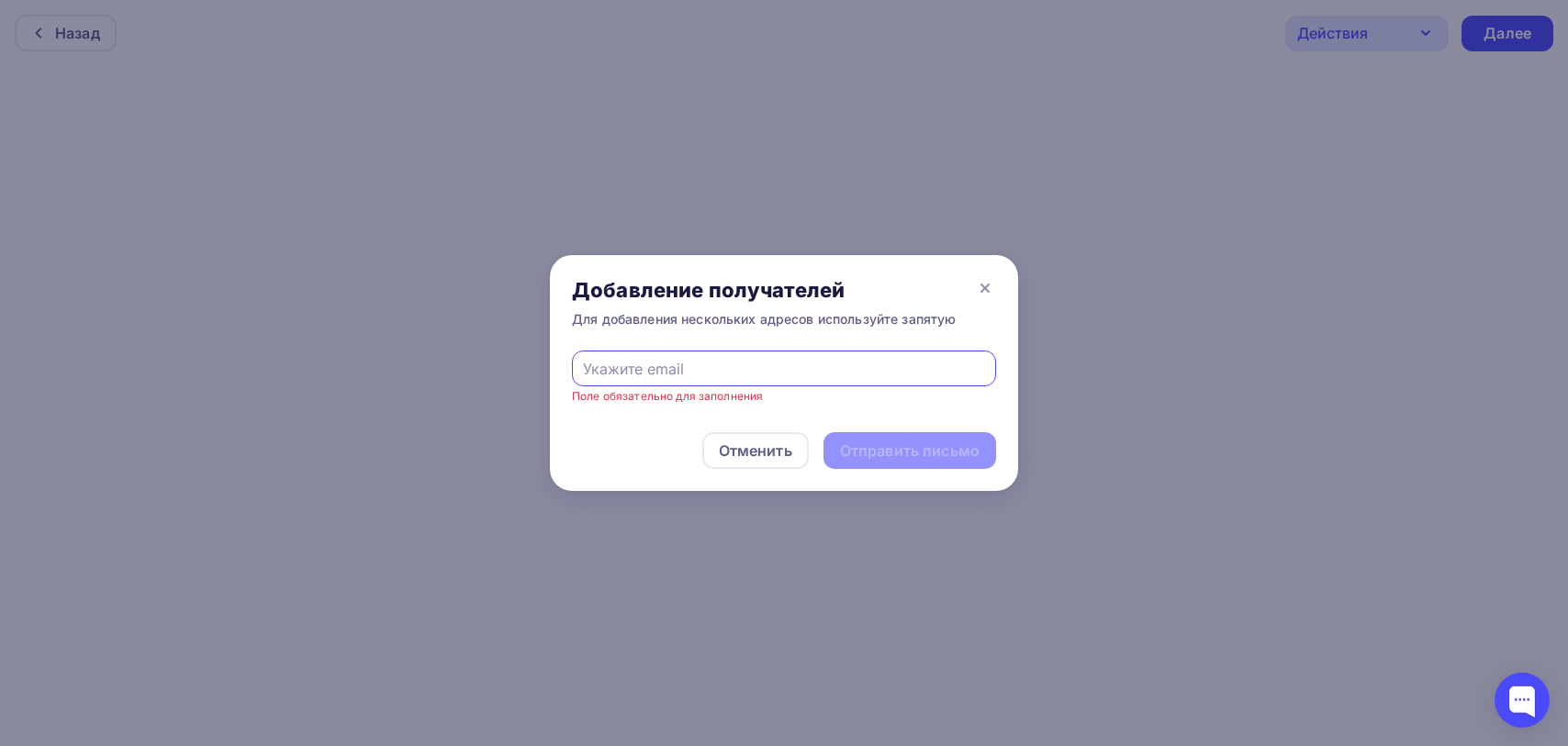 type on "ь" 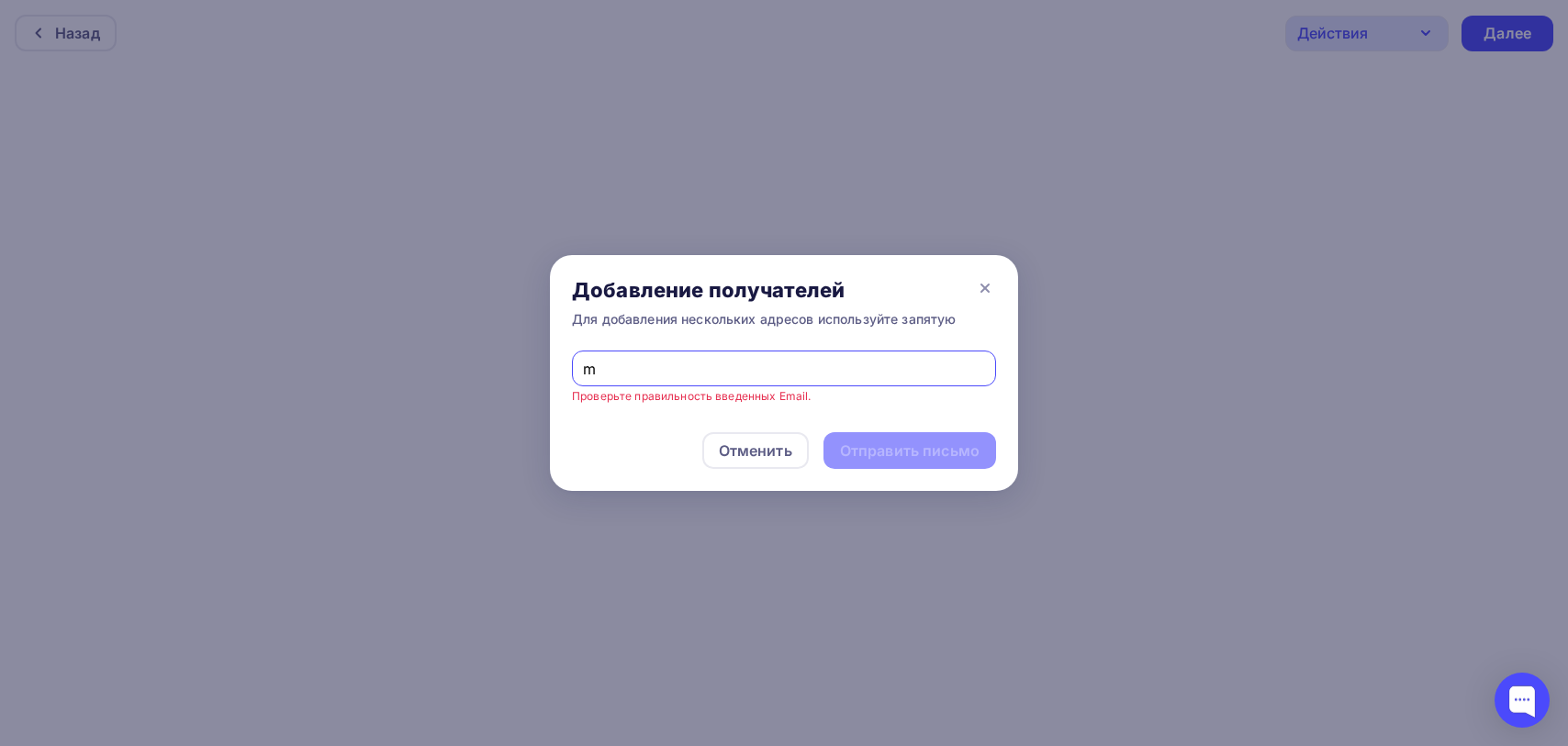 type on "mulykin@[EMAIL]" 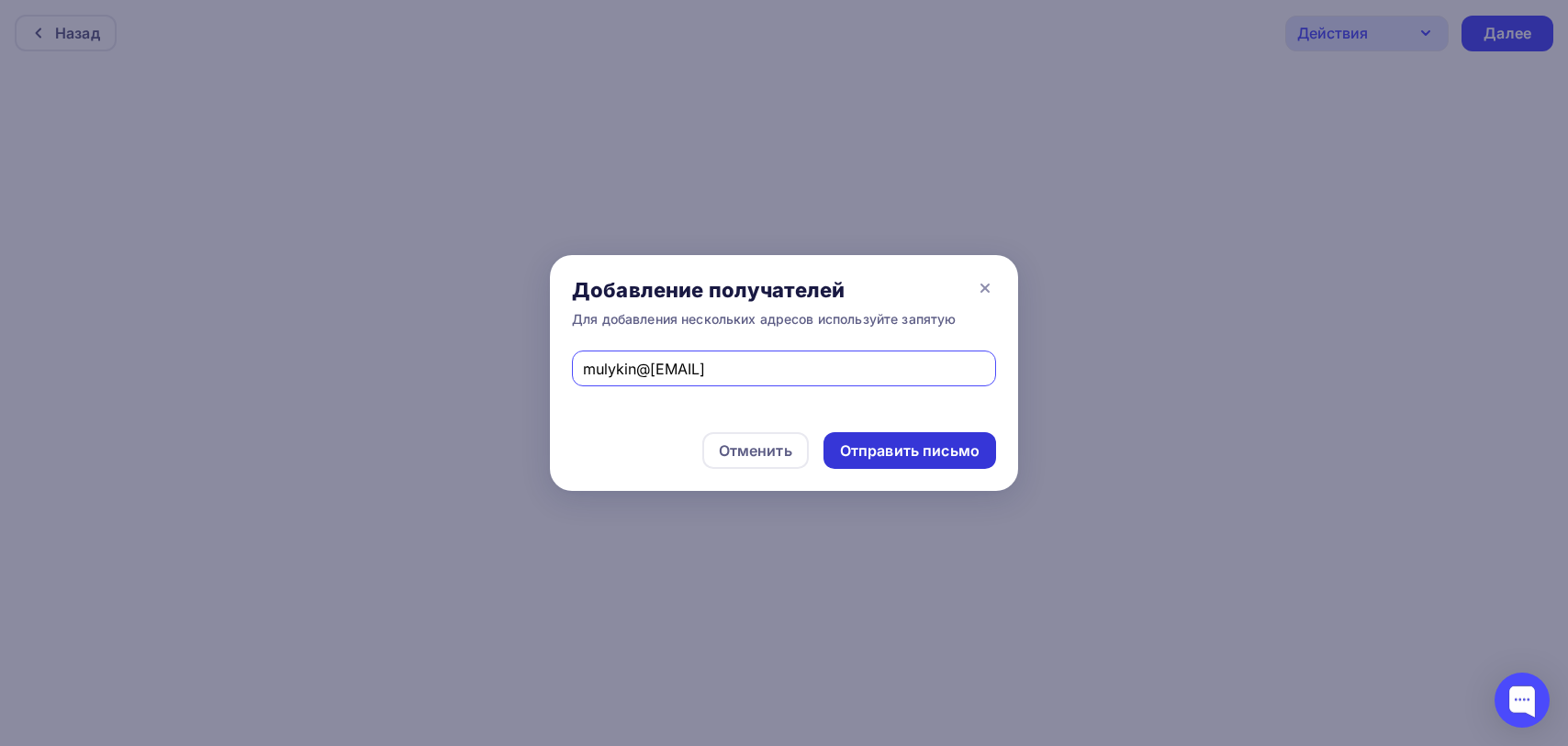 click on "Отправить письмо" at bounding box center (910, 451) 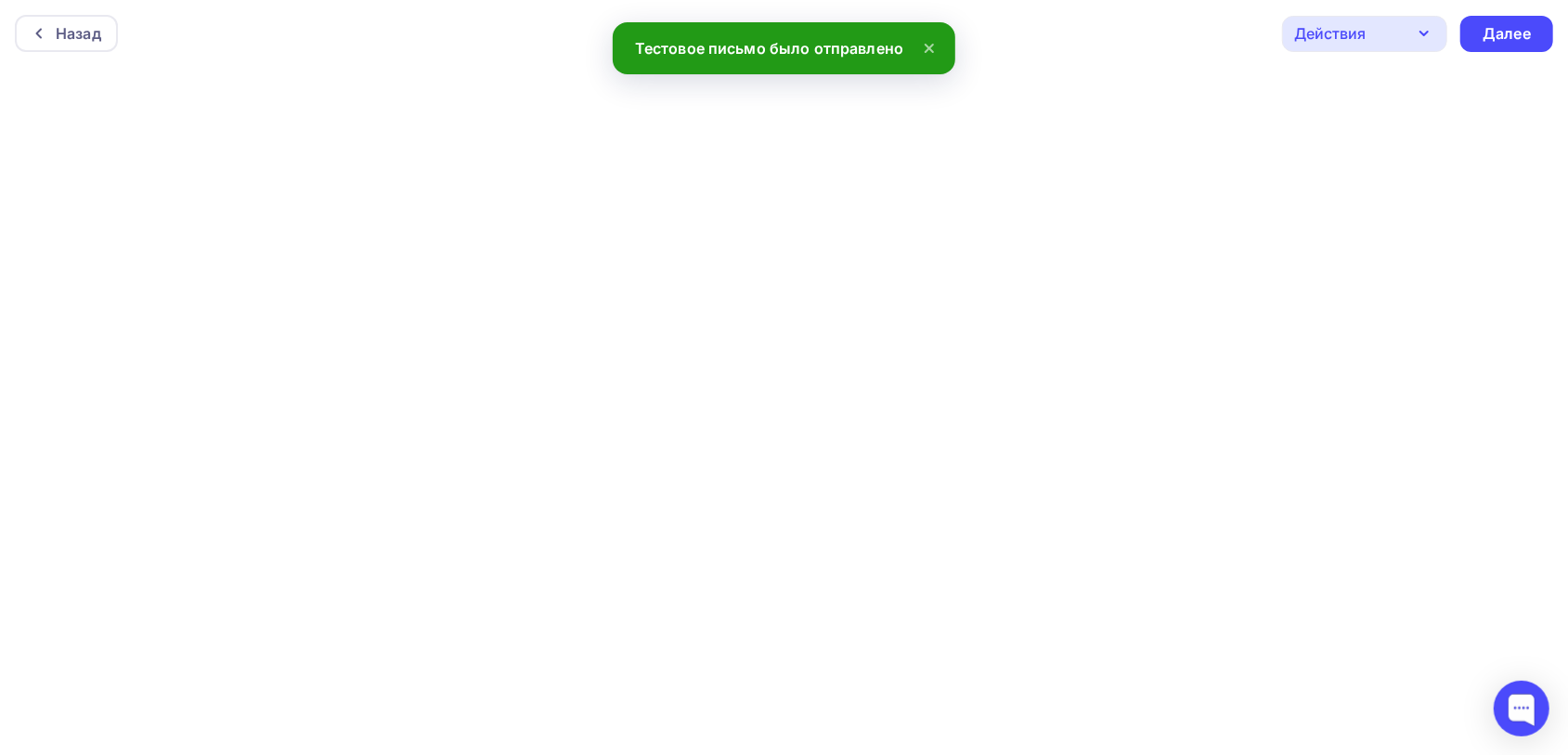 click on "Действия" at bounding box center (1365, 33) 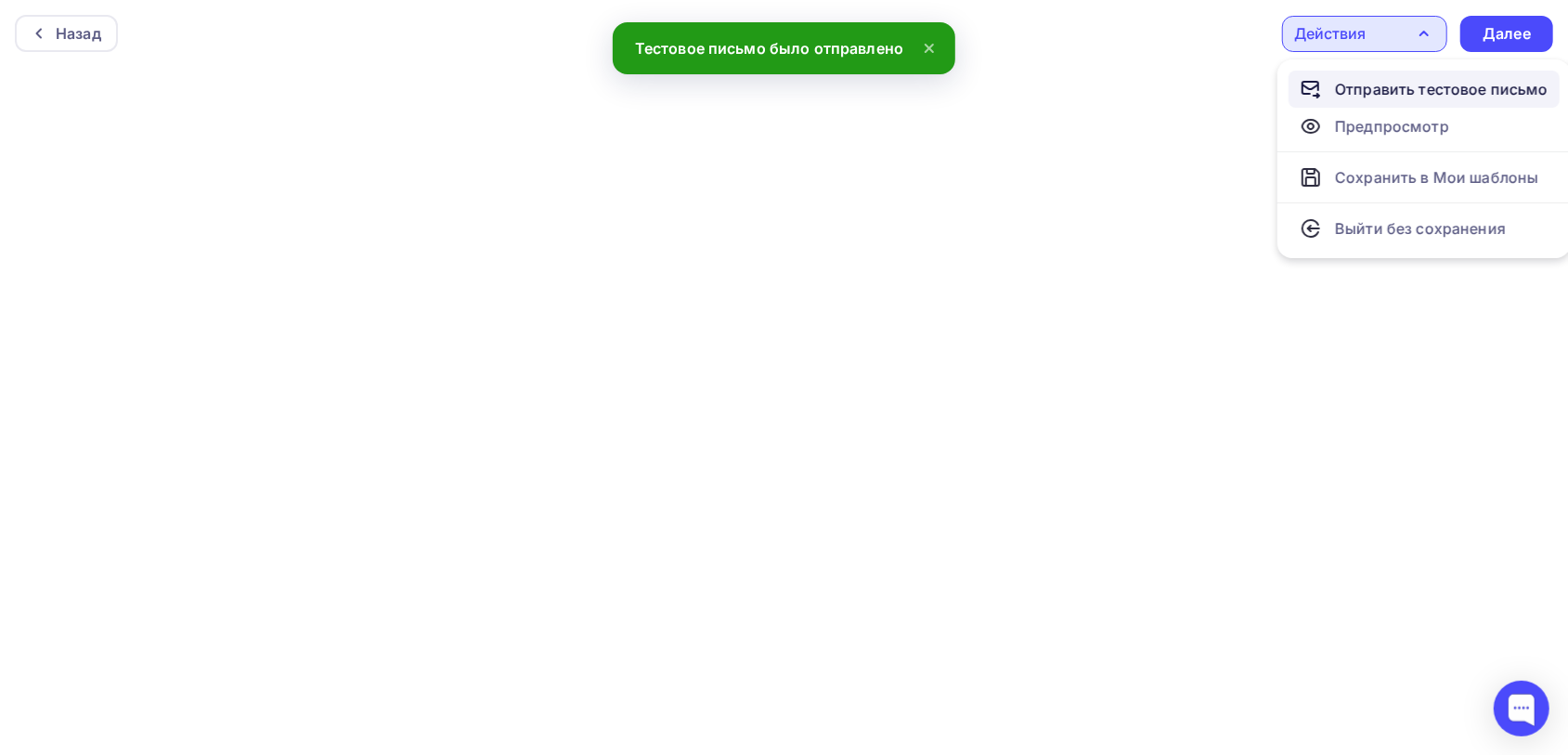 click on "Отправить тестовое письмо" at bounding box center (1442, 89) 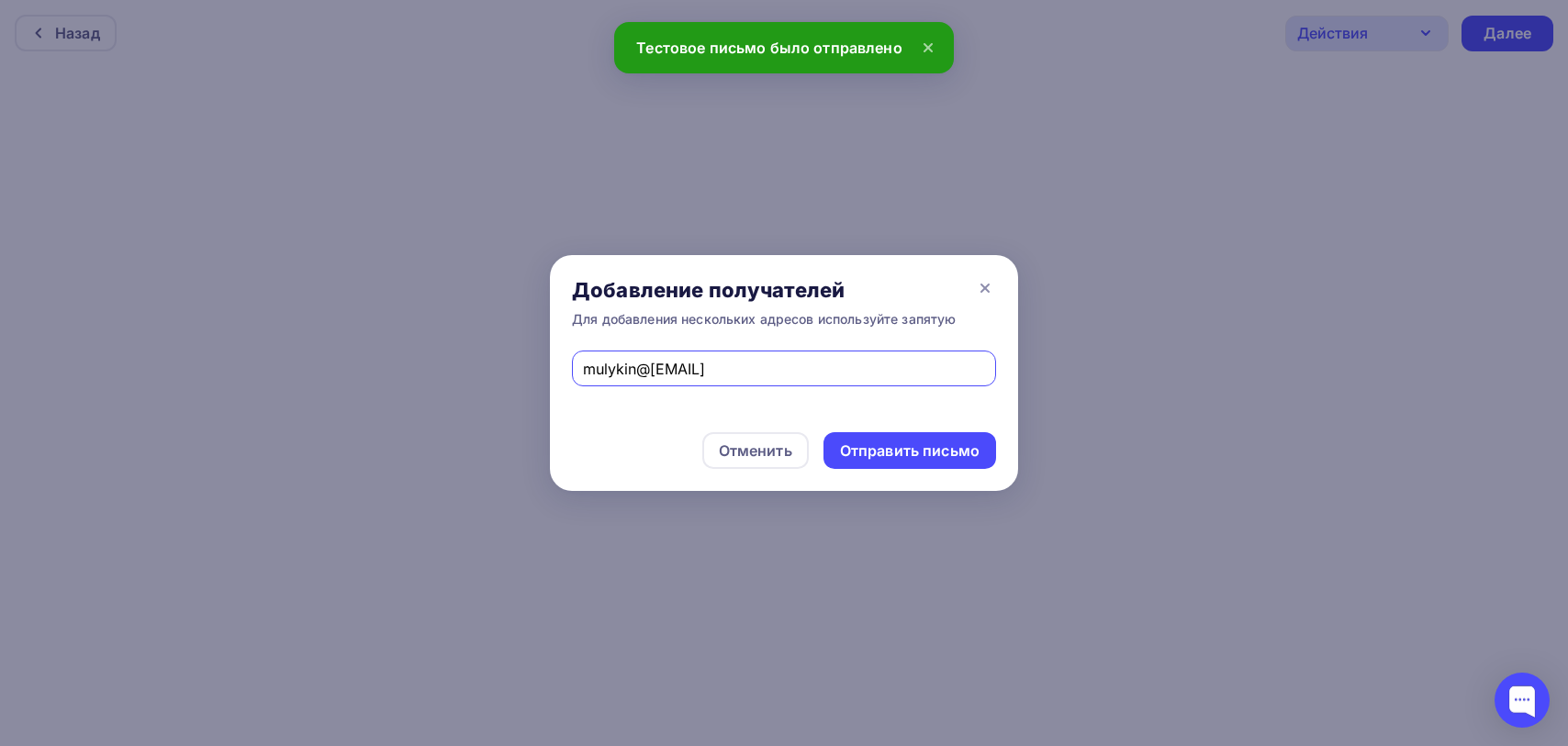 drag, startPoint x: 801, startPoint y: 371, endPoint x: 421, endPoint y: 359, distance: 380.18943 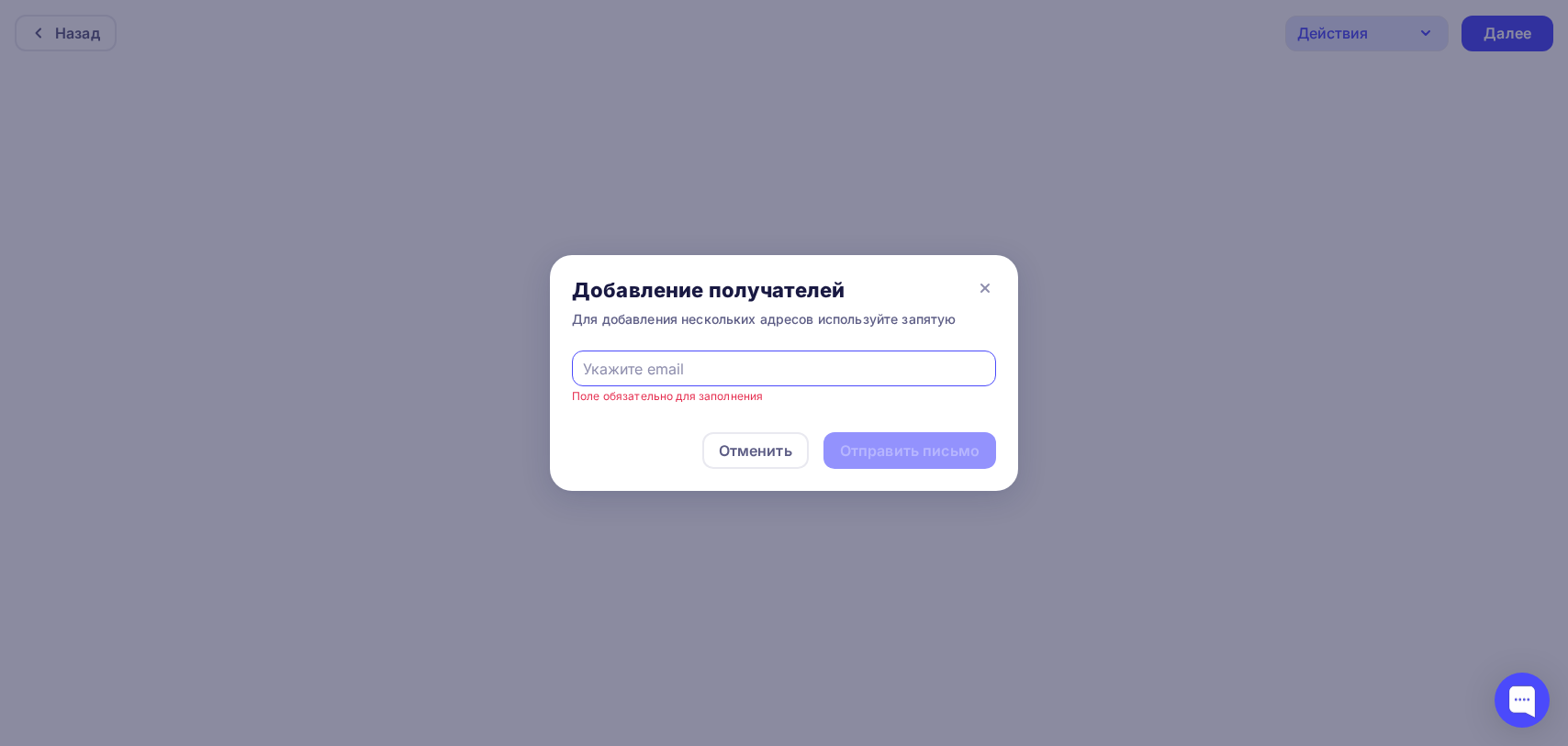 click at bounding box center [784, 369] 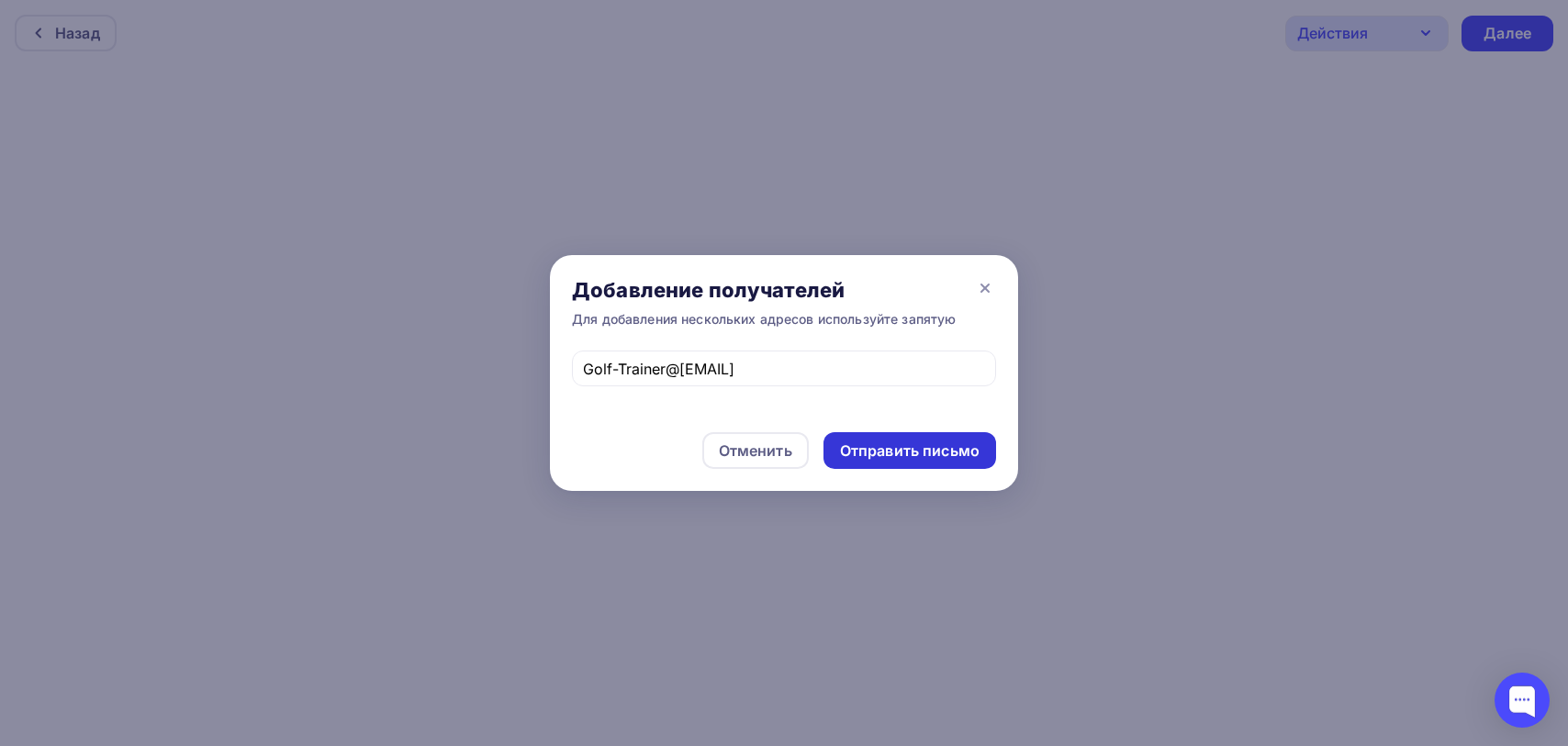 click on "Отправить письмо" at bounding box center (910, 451) 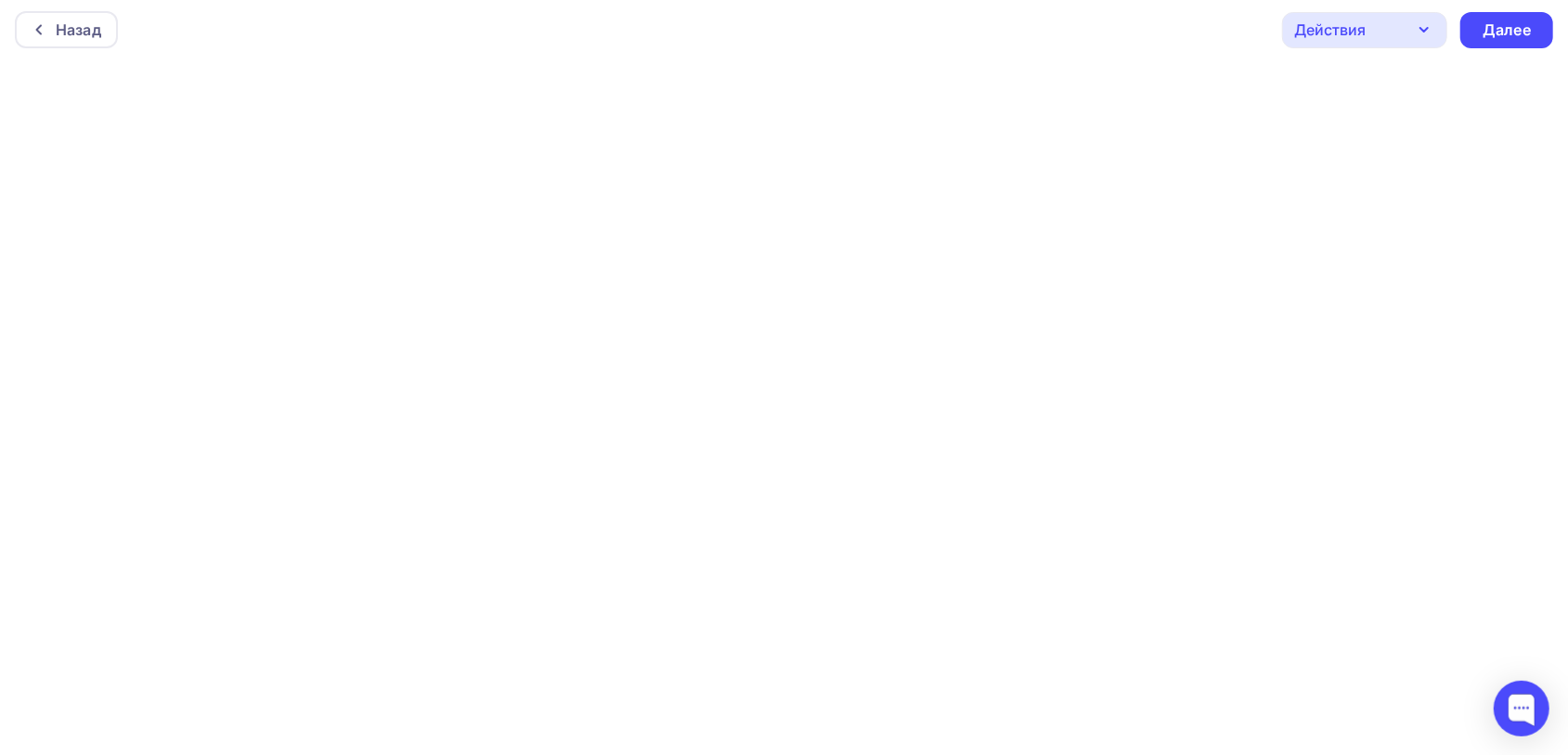 scroll, scrollTop: 5, scrollLeft: 0, axis: vertical 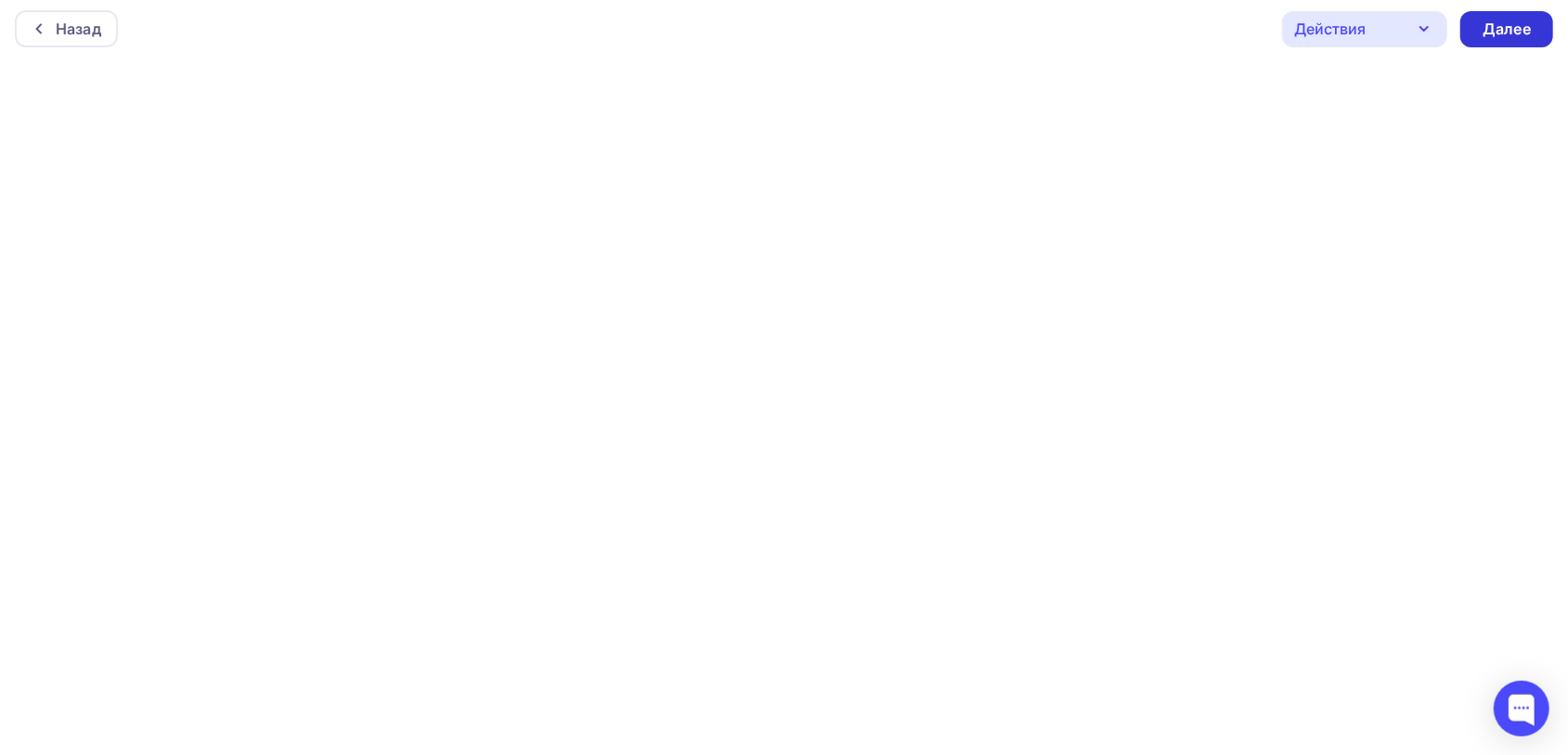 click on "Далее" at bounding box center [1507, 29] 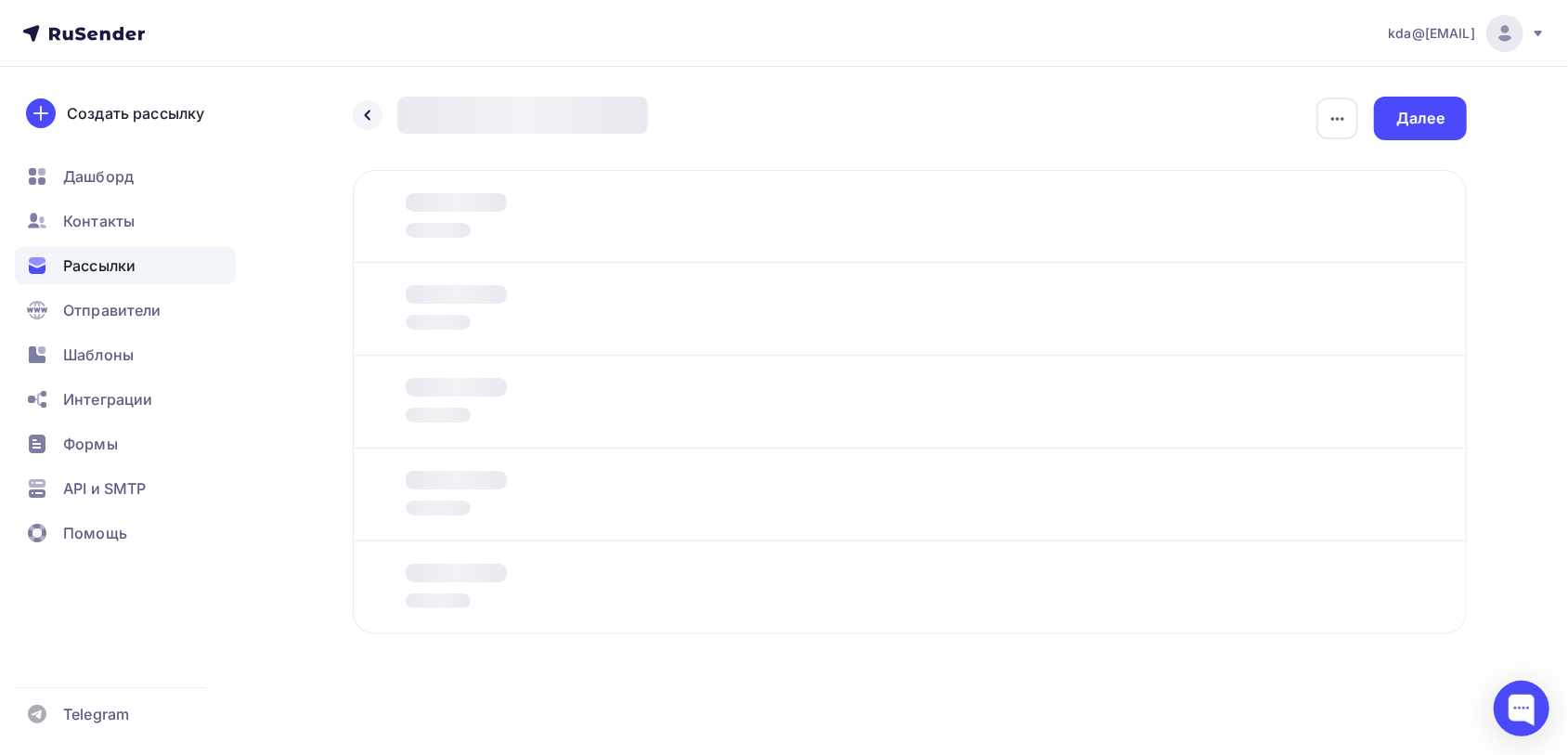 scroll, scrollTop: 0, scrollLeft: 0, axis: both 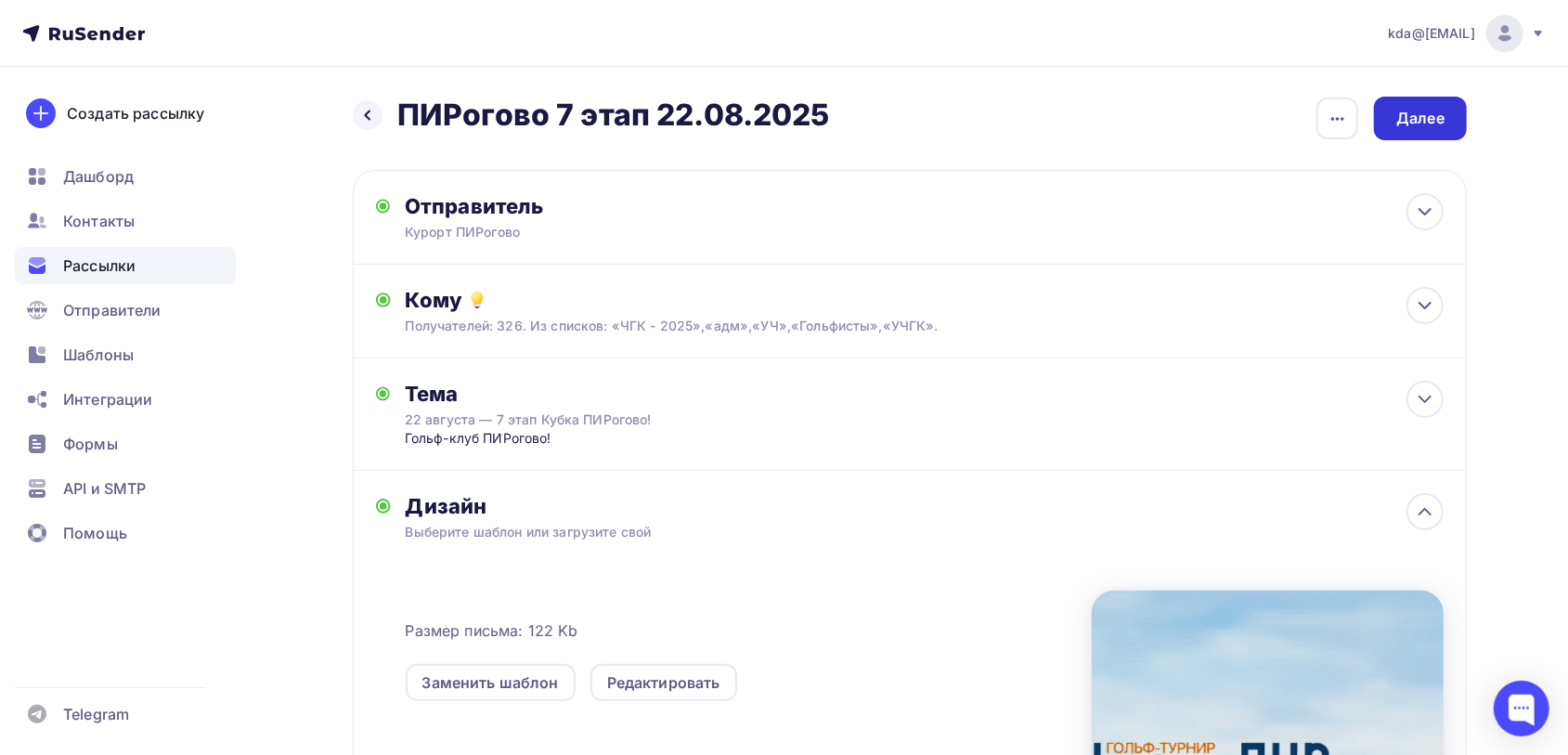 click on "Далее" at bounding box center (1420, 118) 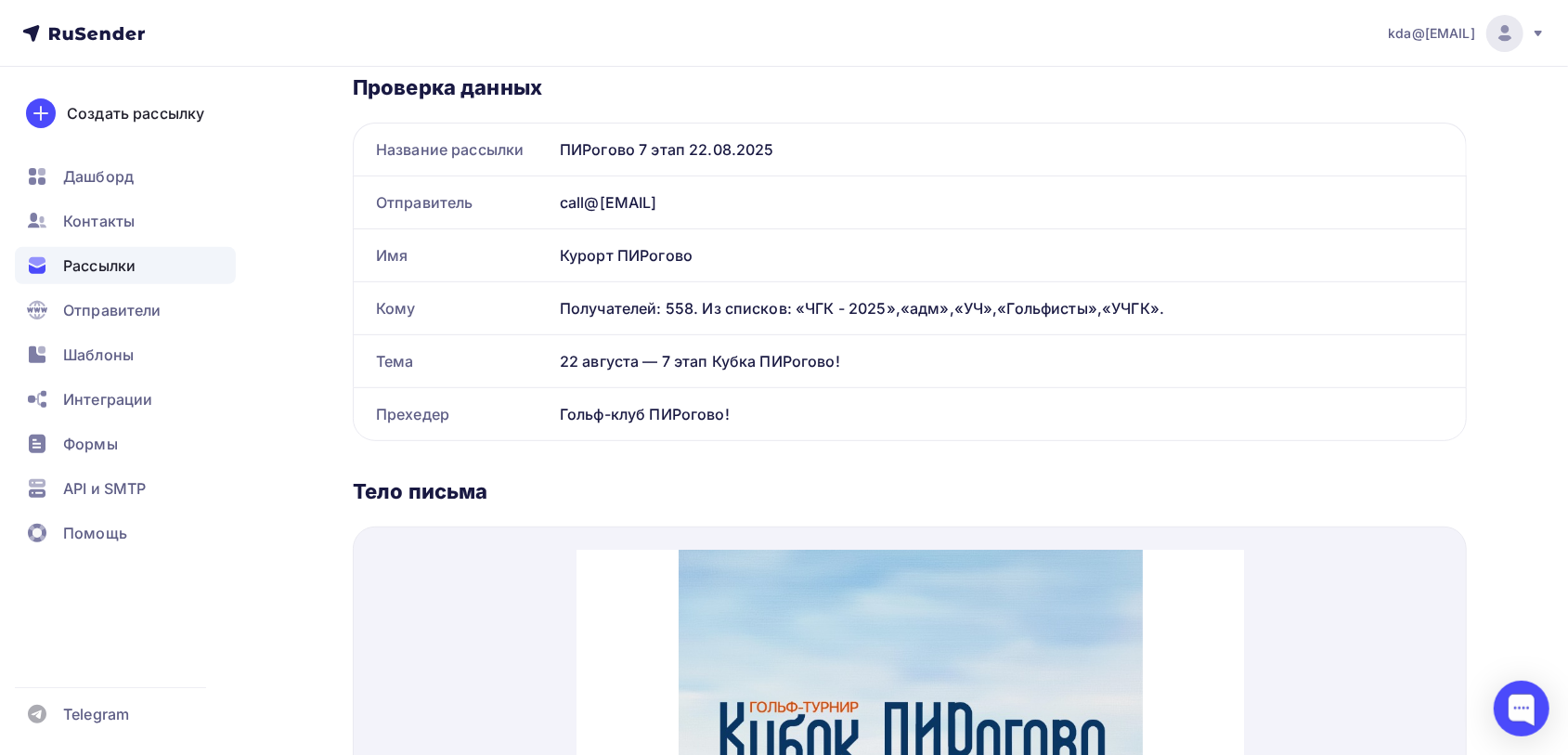 scroll, scrollTop: 829, scrollLeft: 0, axis: vertical 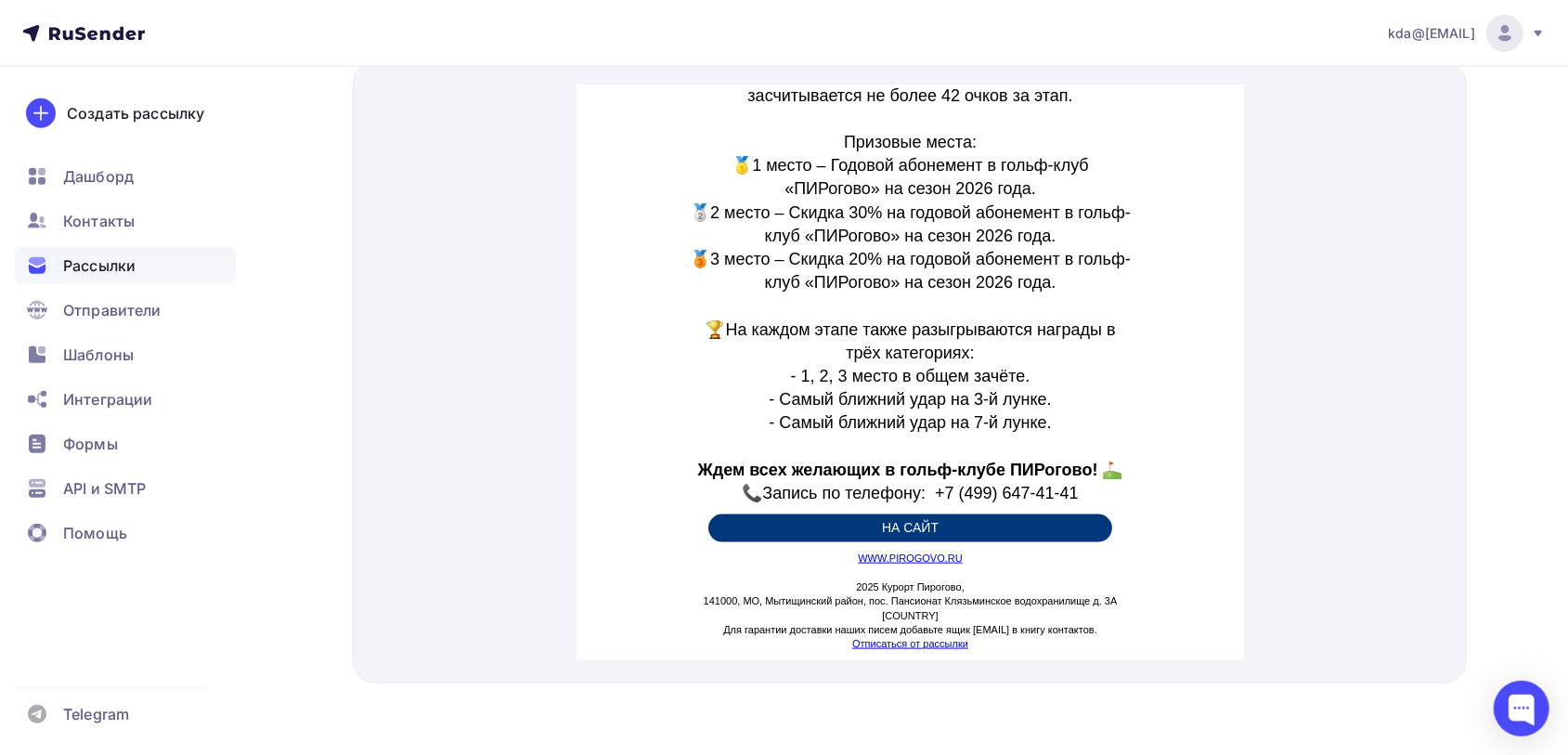 drag, startPoint x: 1235, startPoint y: 128, endPoint x: 1844, endPoint y: 671, distance: 815.92279 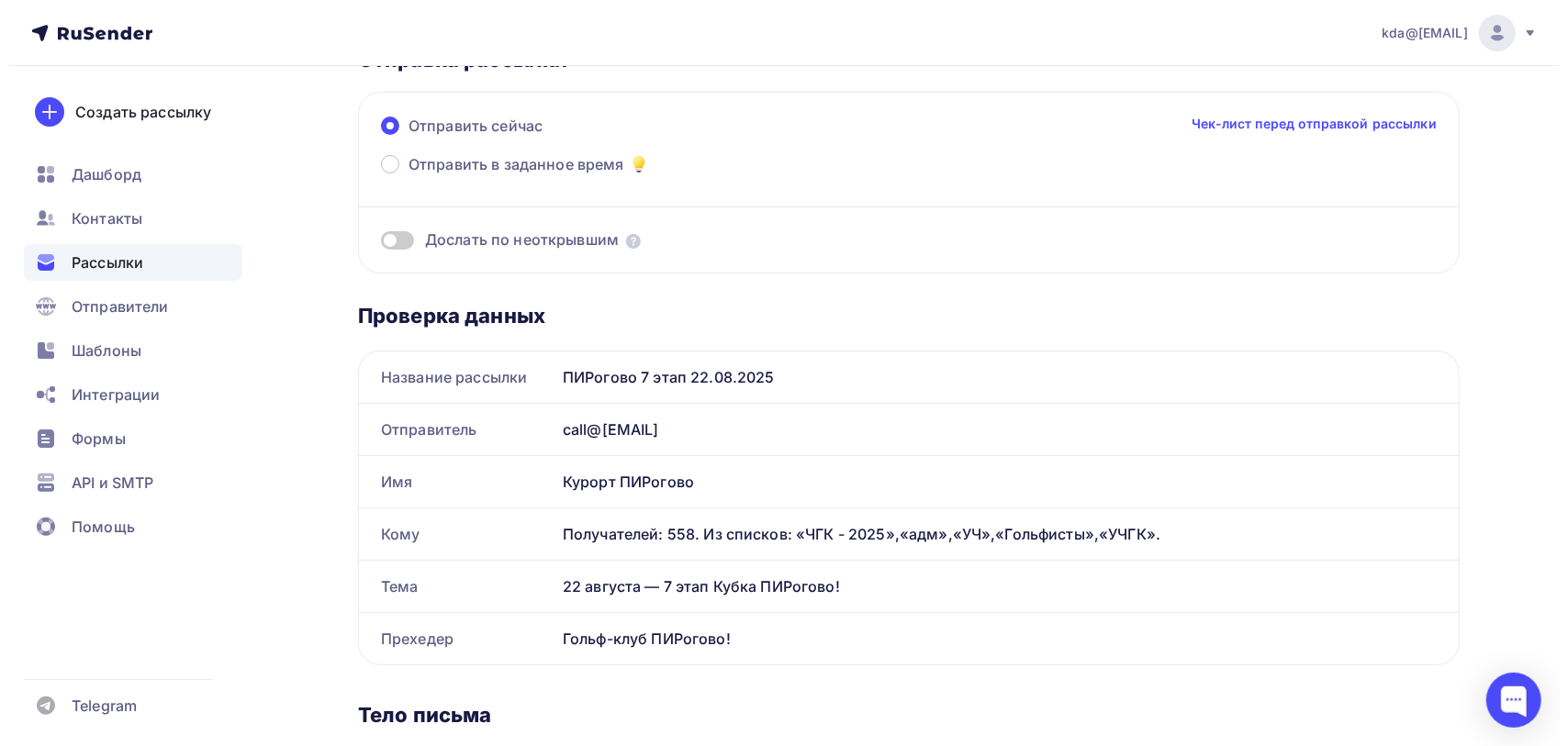 scroll, scrollTop: 0, scrollLeft: 0, axis: both 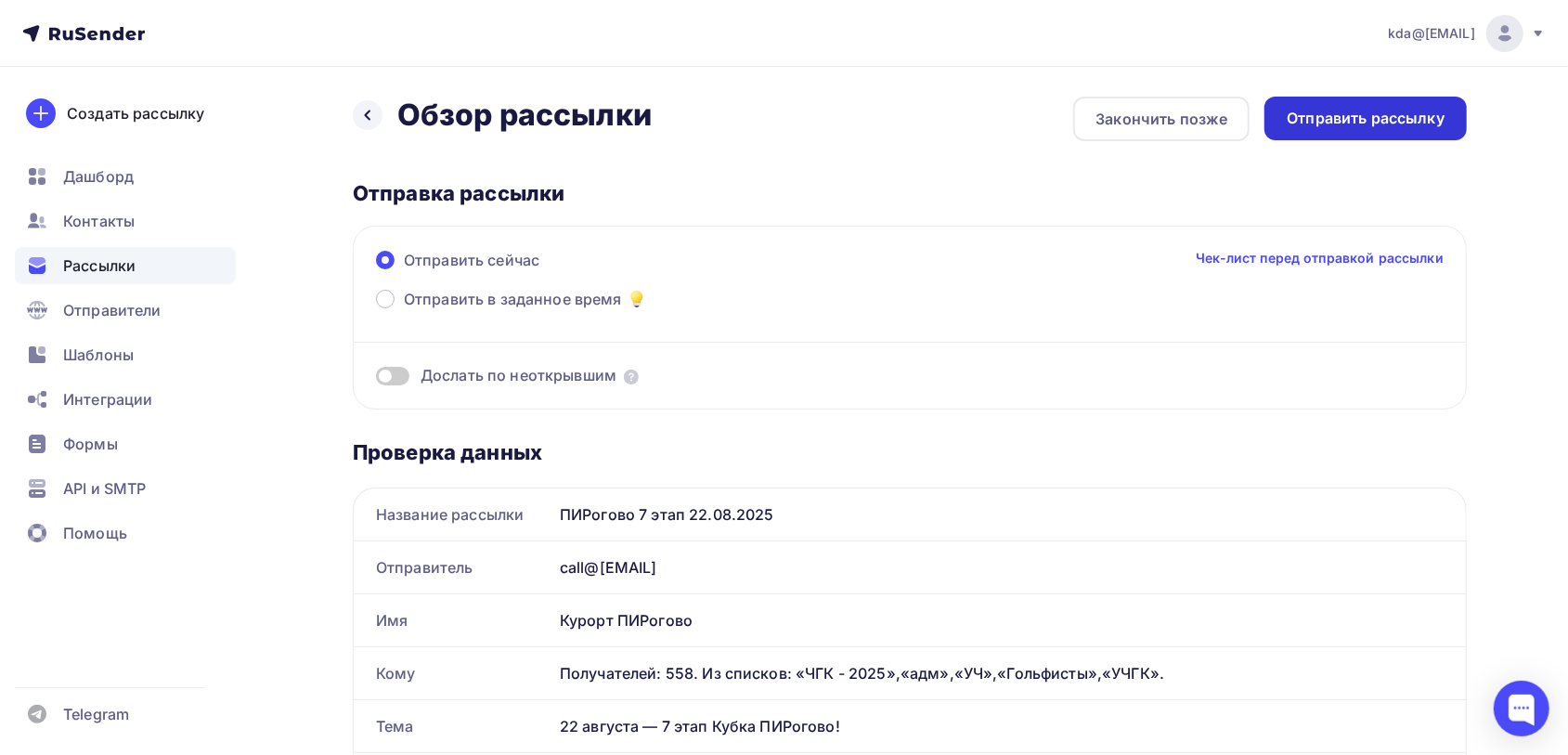 click on "Отправить рассылку" at bounding box center [1366, 118] 